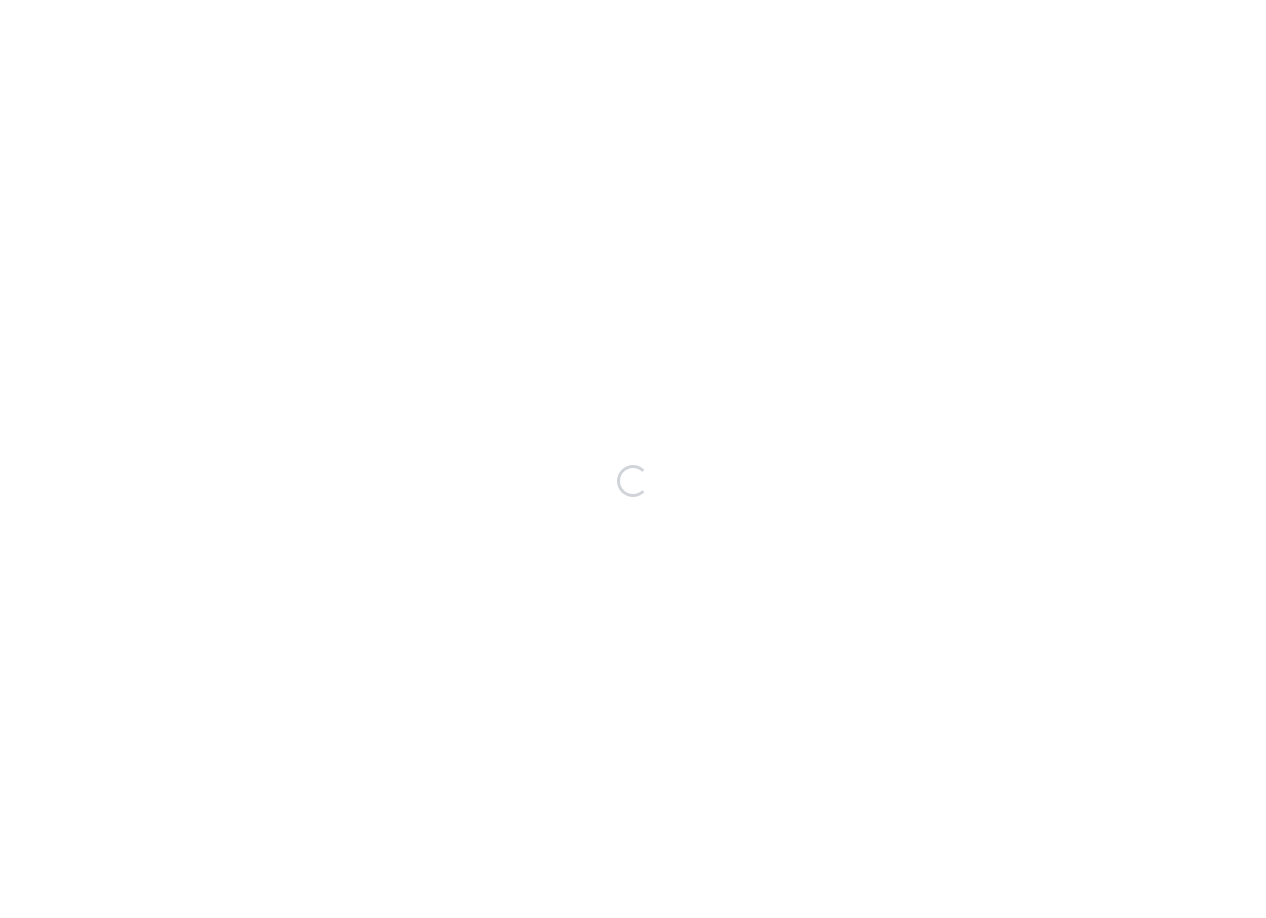 scroll, scrollTop: 0, scrollLeft: 0, axis: both 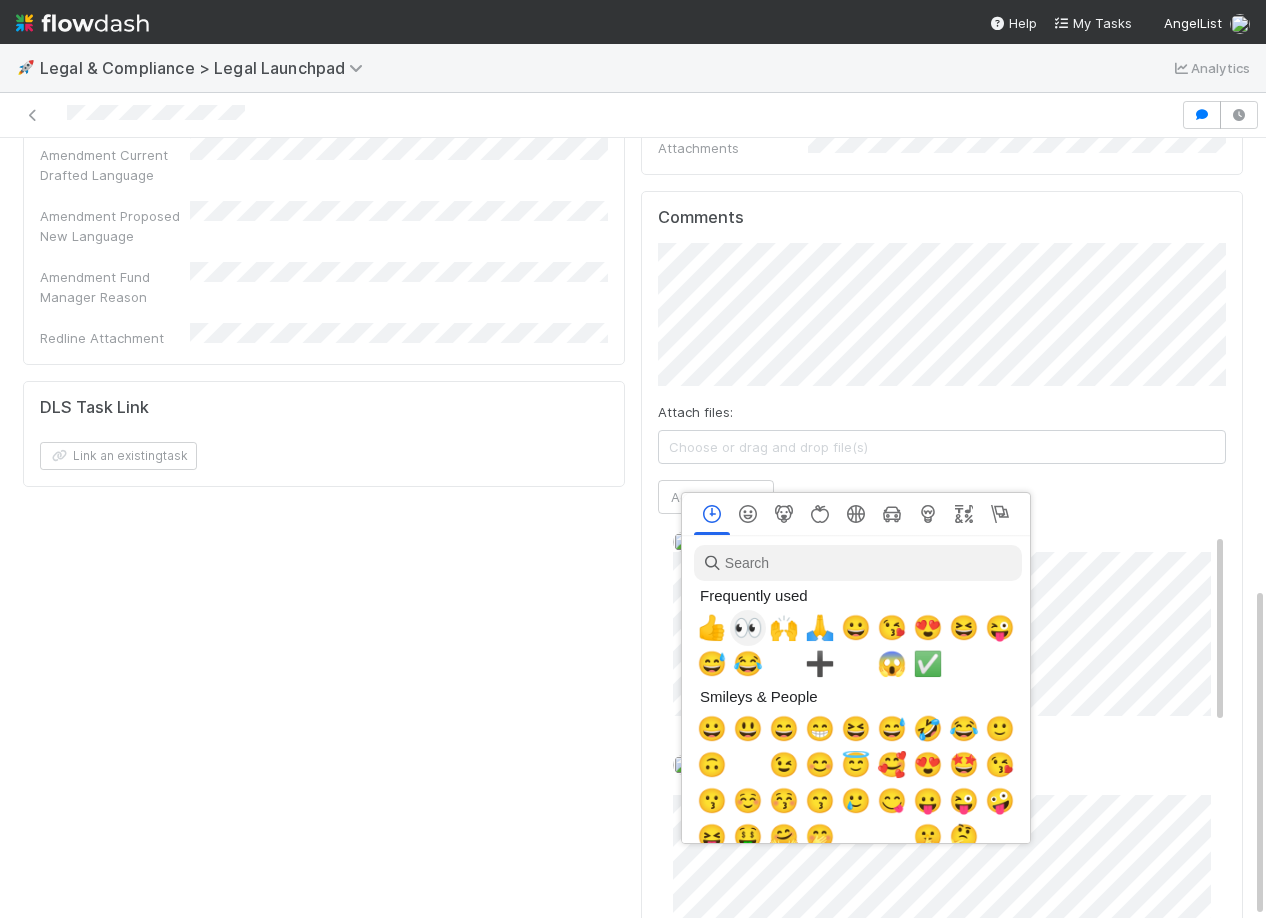 click on "👀" at bounding box center (748, 628) 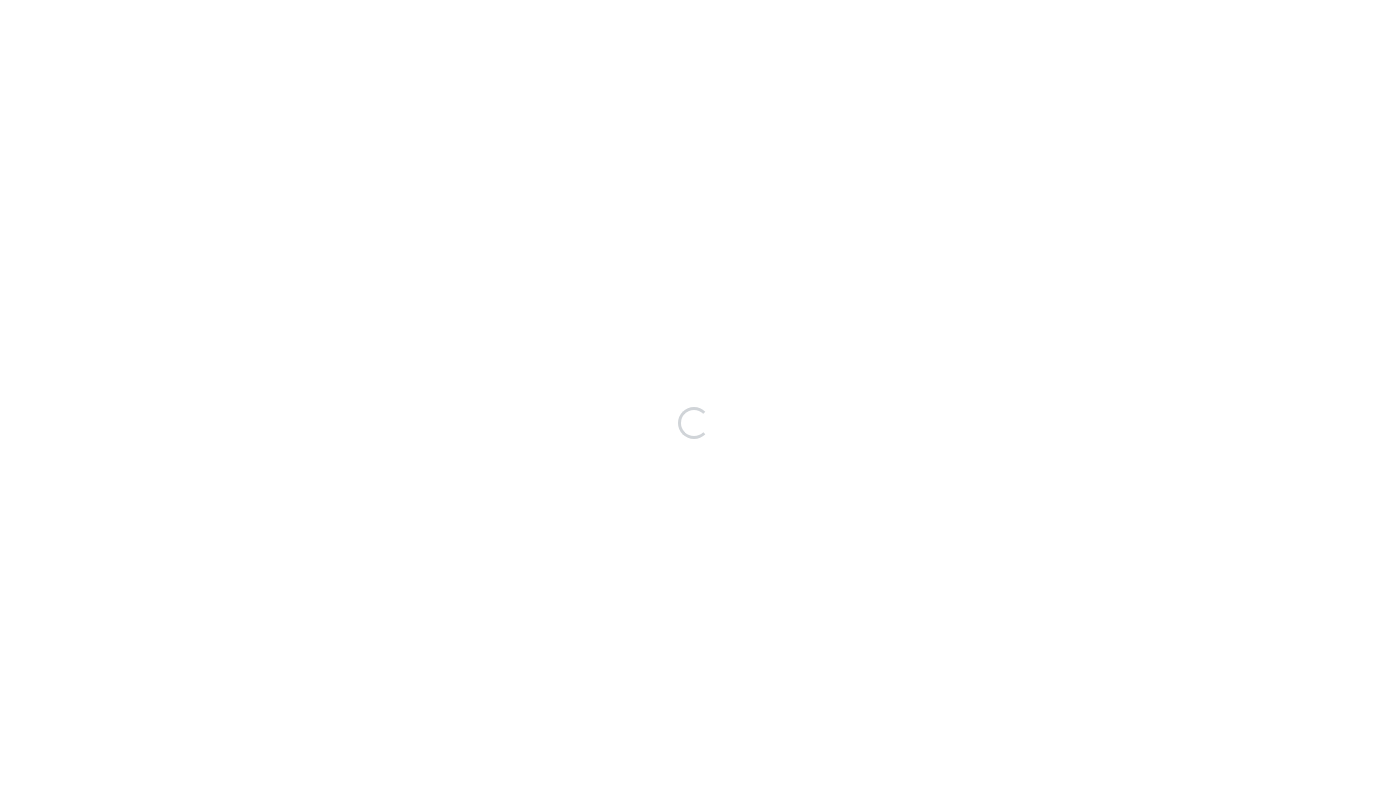 scroll, scrollTop: 0, scrollLeft: 0, axis: both 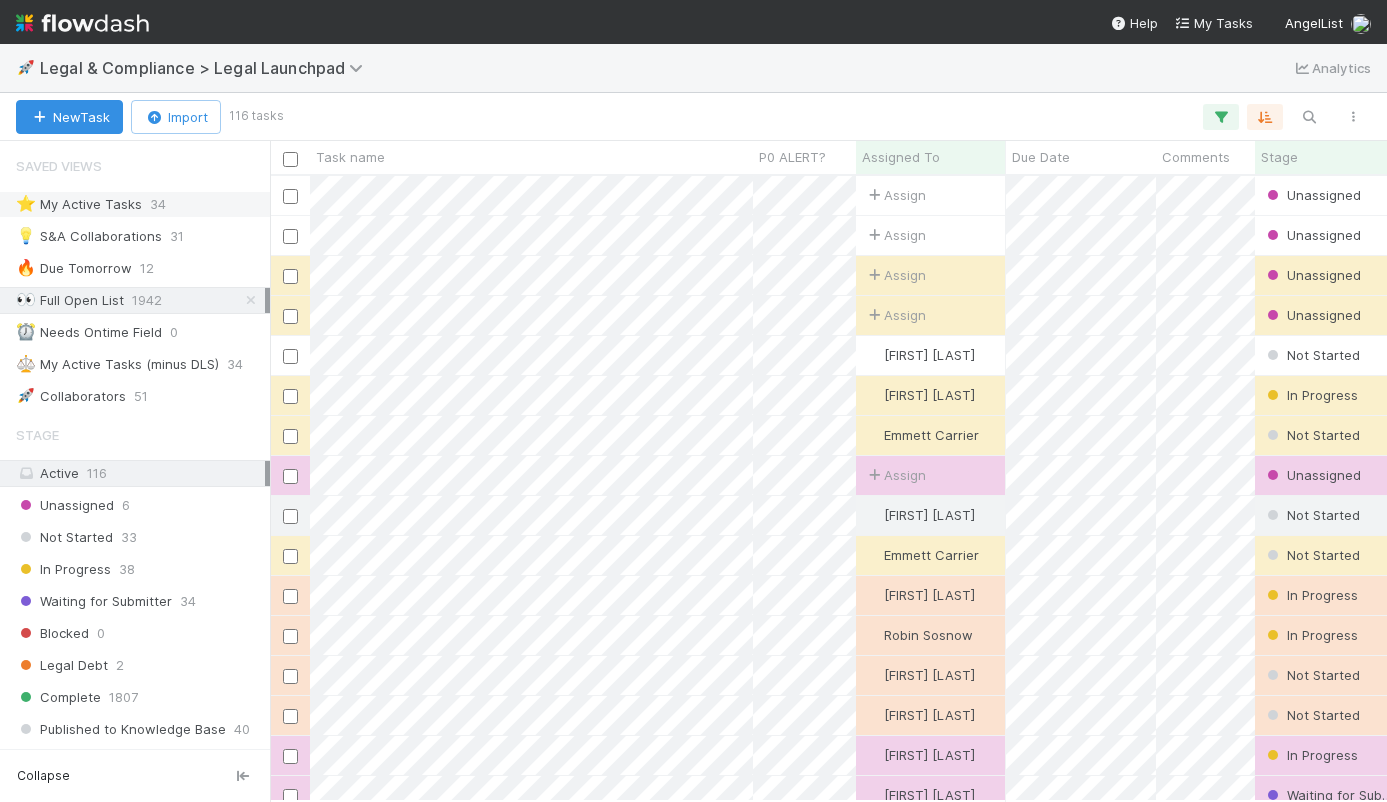 click on "⭐ My Active Tasks" at bounding box center [79, 204] 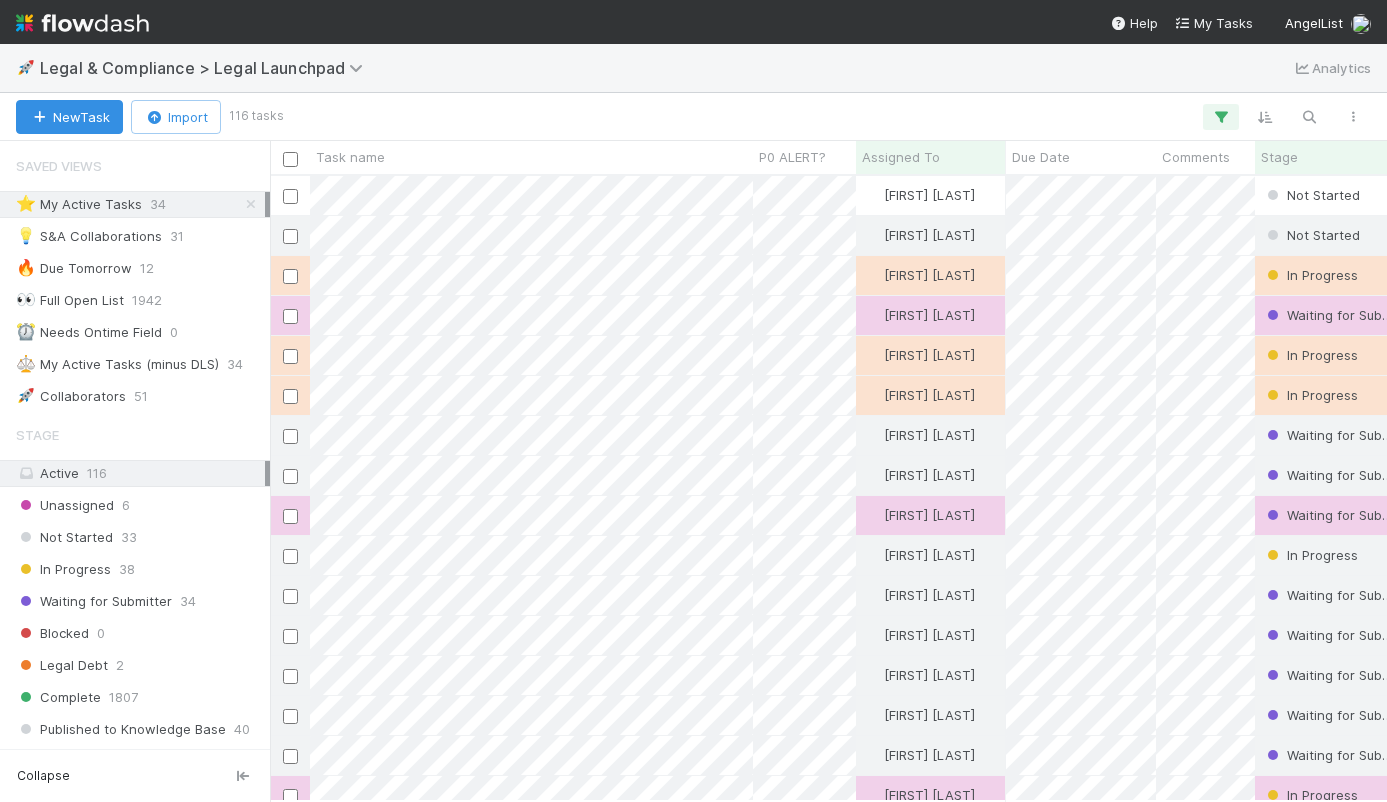 scroll, scrollTop: 0, scrollLeft: 1, axis: horizontal 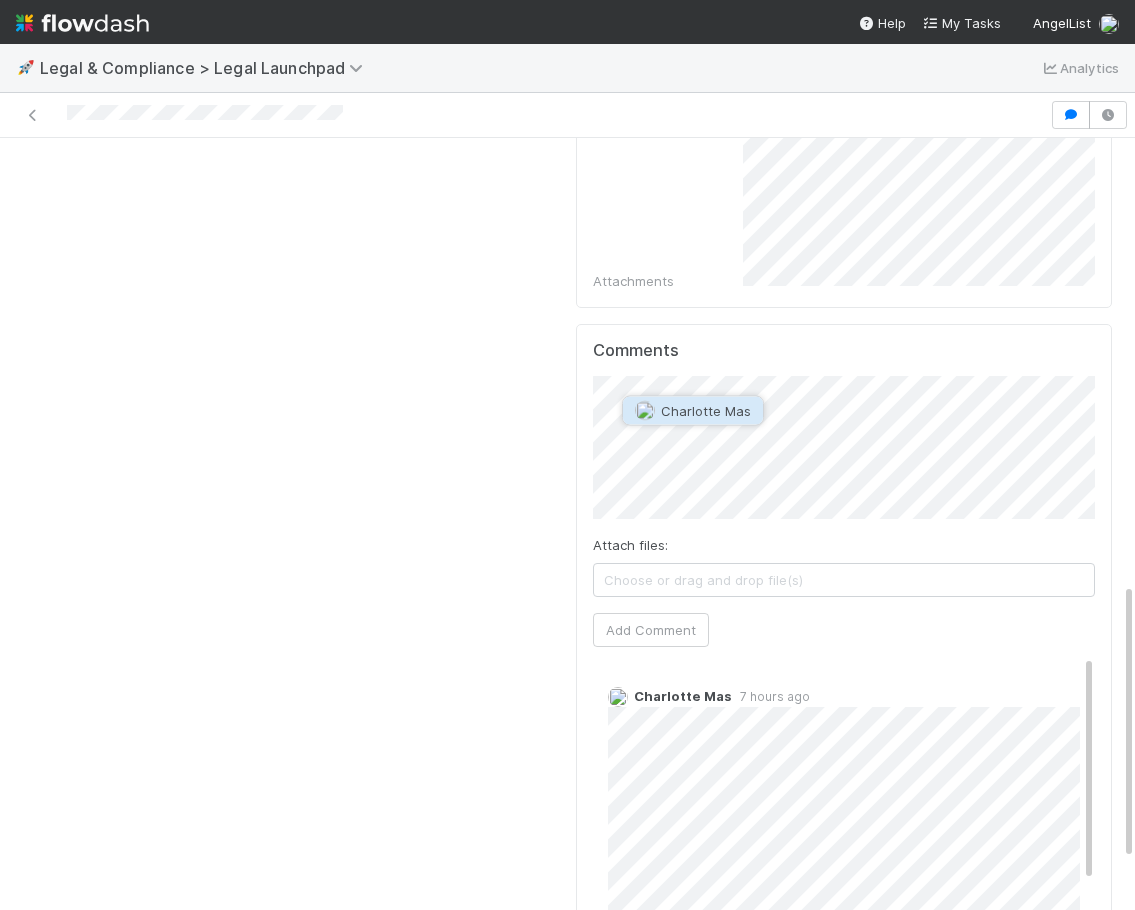 click on "Charlotte Mas" at bounding box center (693, 411) 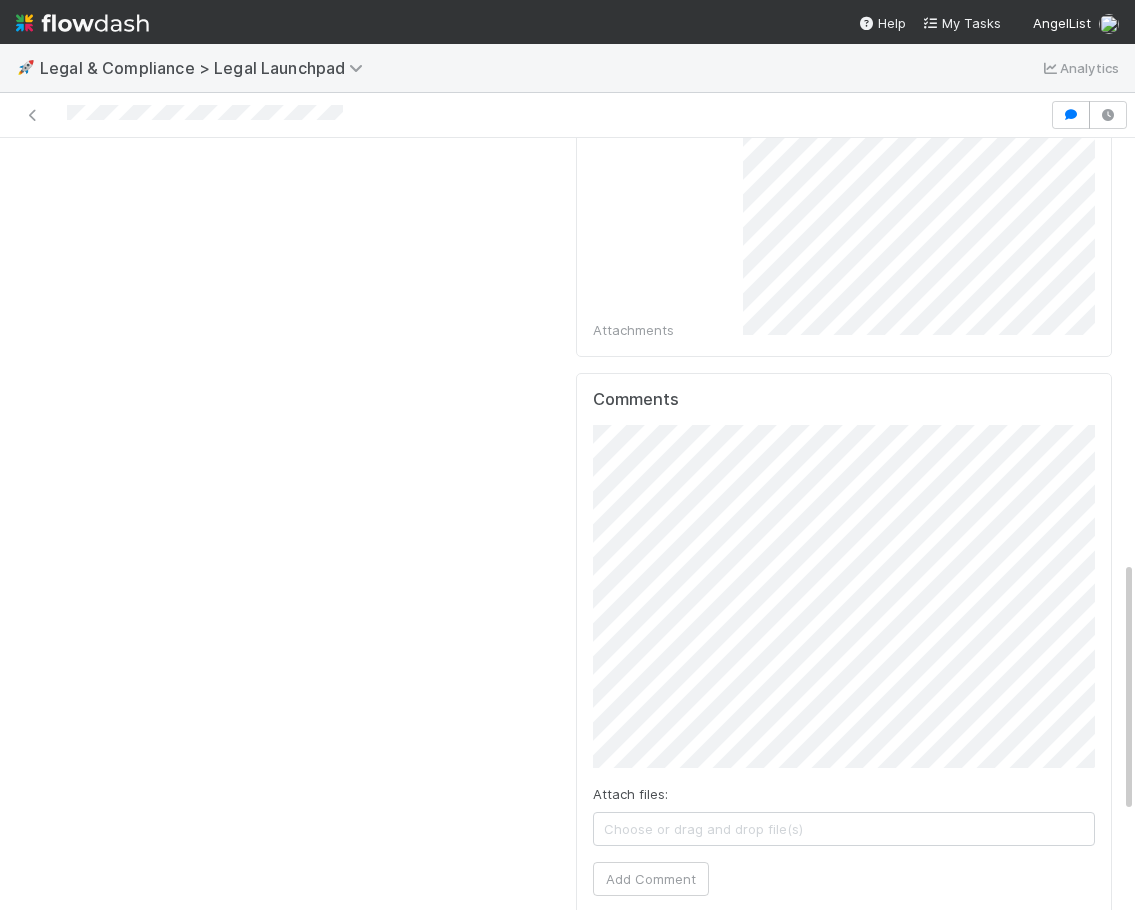 scroll, scrollTop: 1586, scrollLeft: 0, axis: vertical 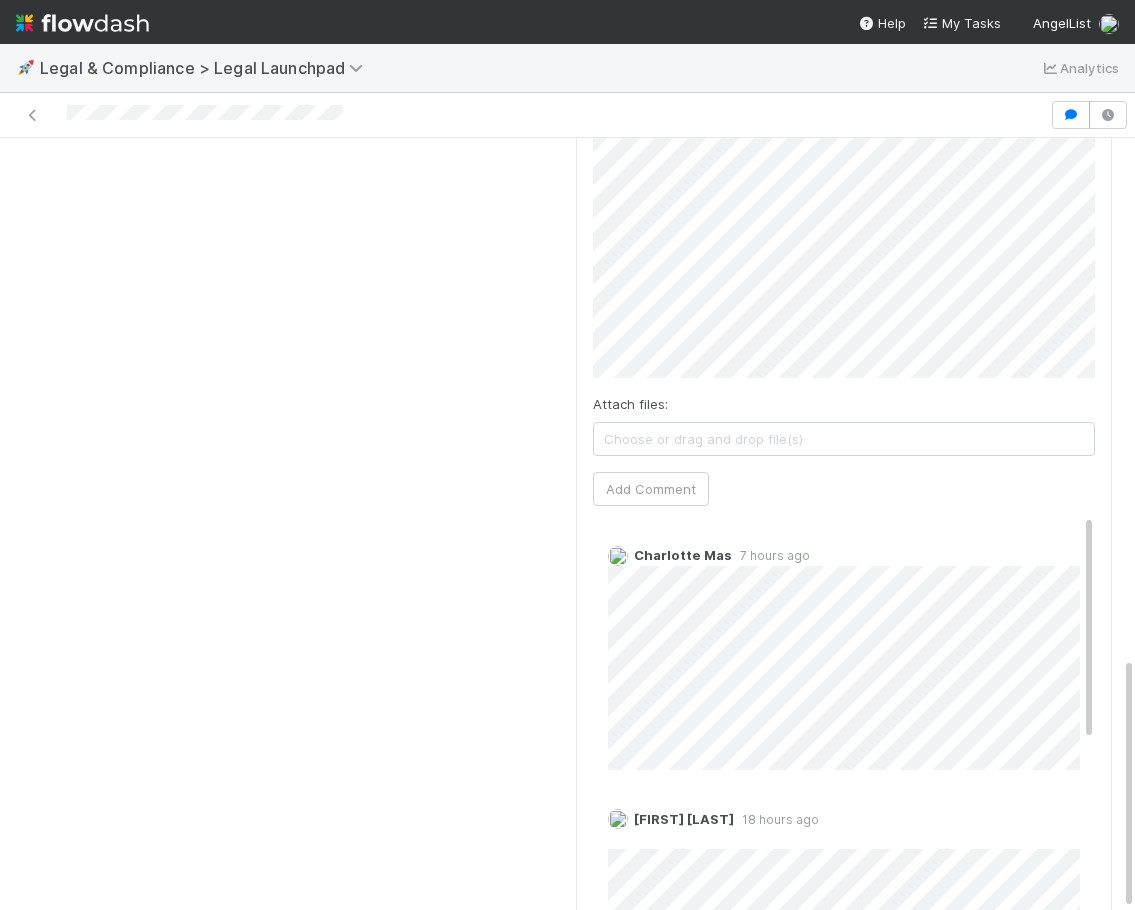 click on "Attach files: Choose or drag and drop file(s) Add Comment" at bounding box center [844, 270] 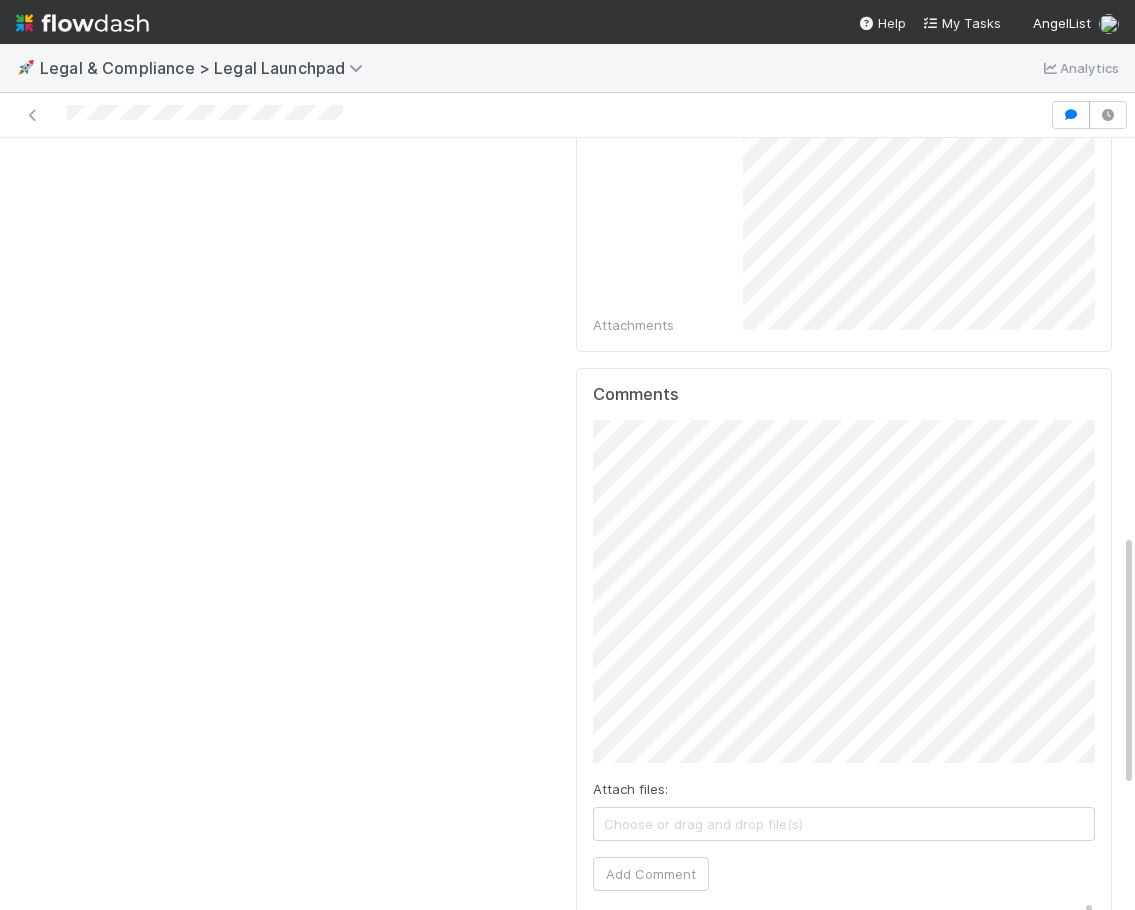 scroll, scrollTop: 1231, scrollLeft: 0, axis: vertical 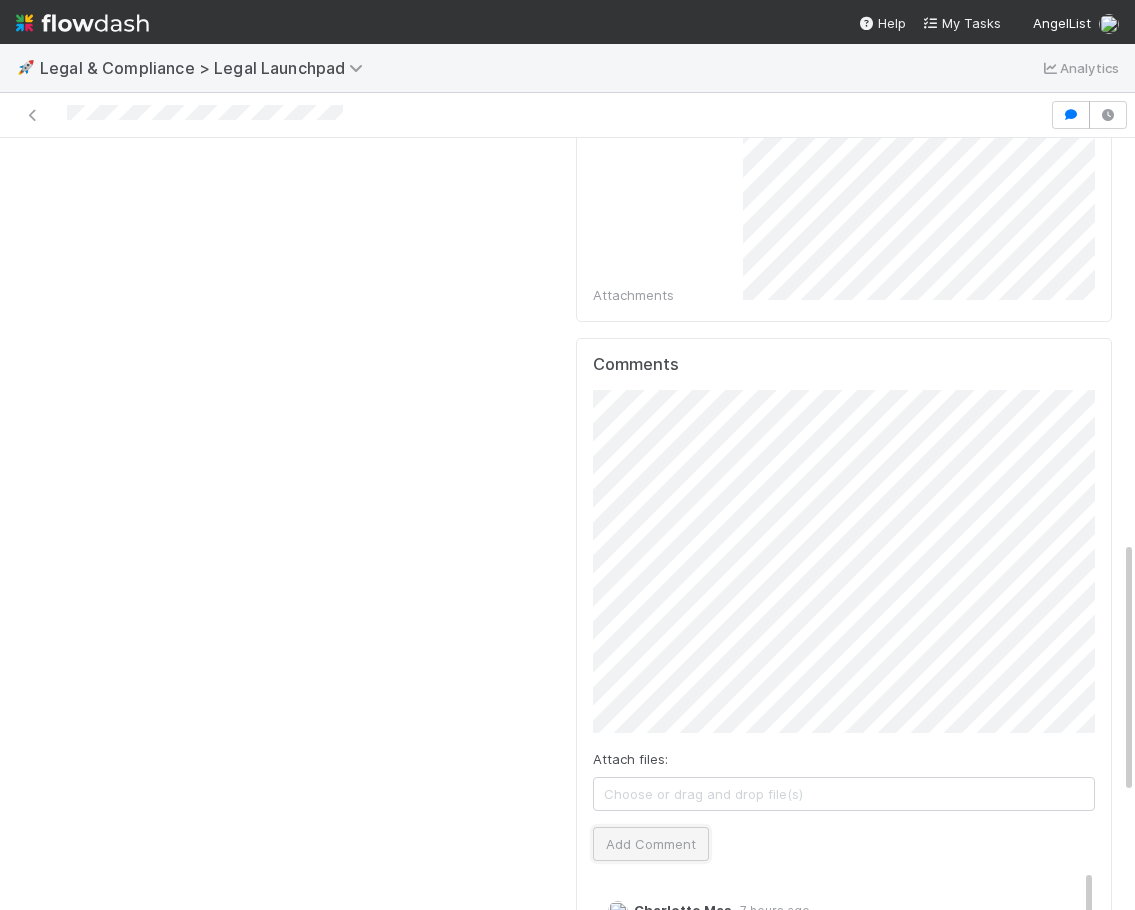 click on "Add Comment" at bounding box center (651, 844) 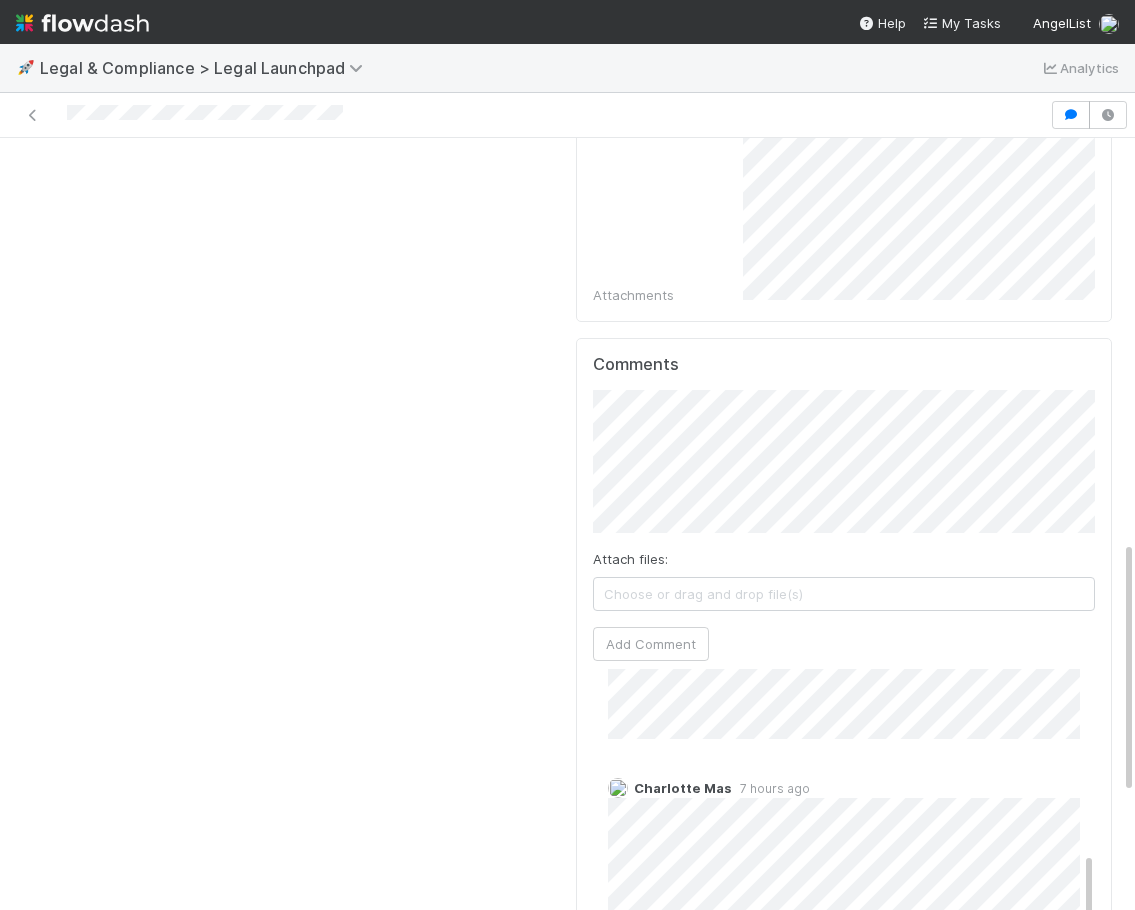 scroll, scrollTop: 790, scrollLeft: 0, axis: vertical 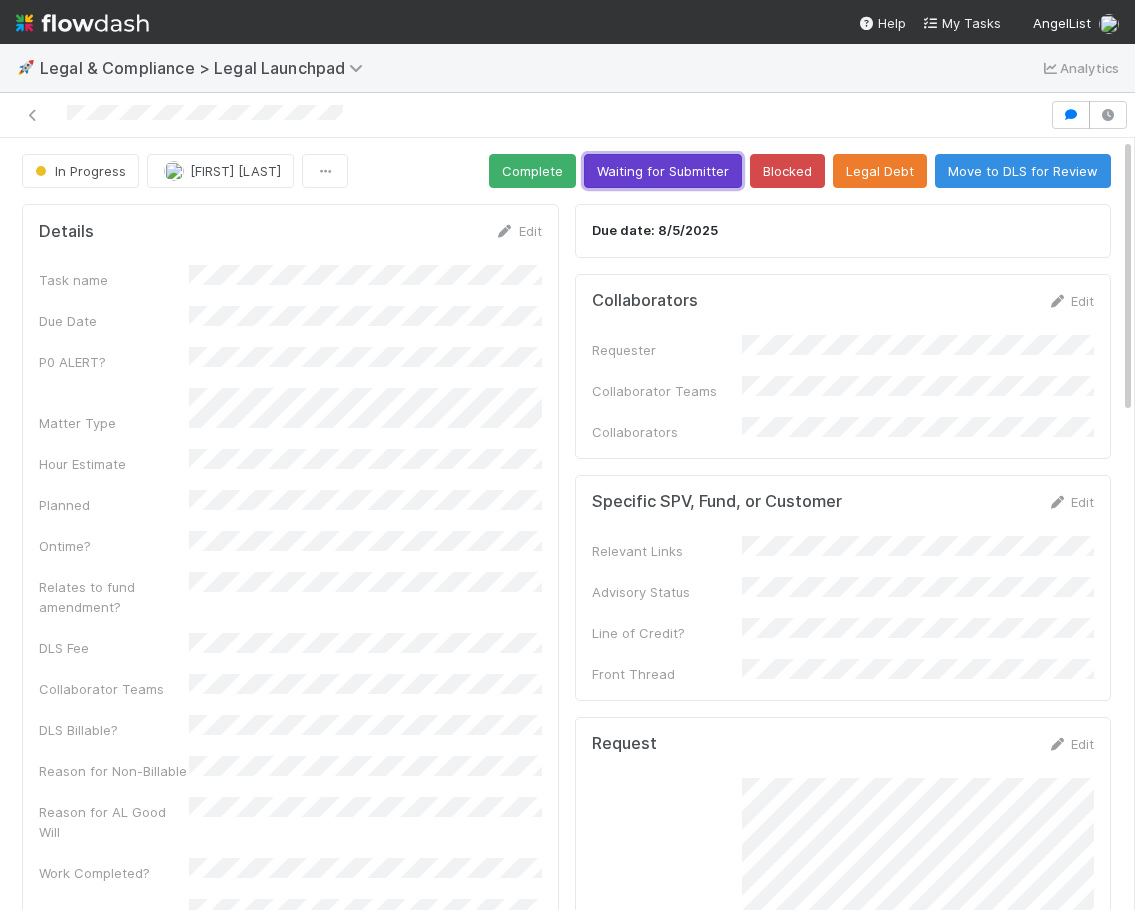 click on "Waiting for Submitter" at bounding box center (663, 171) 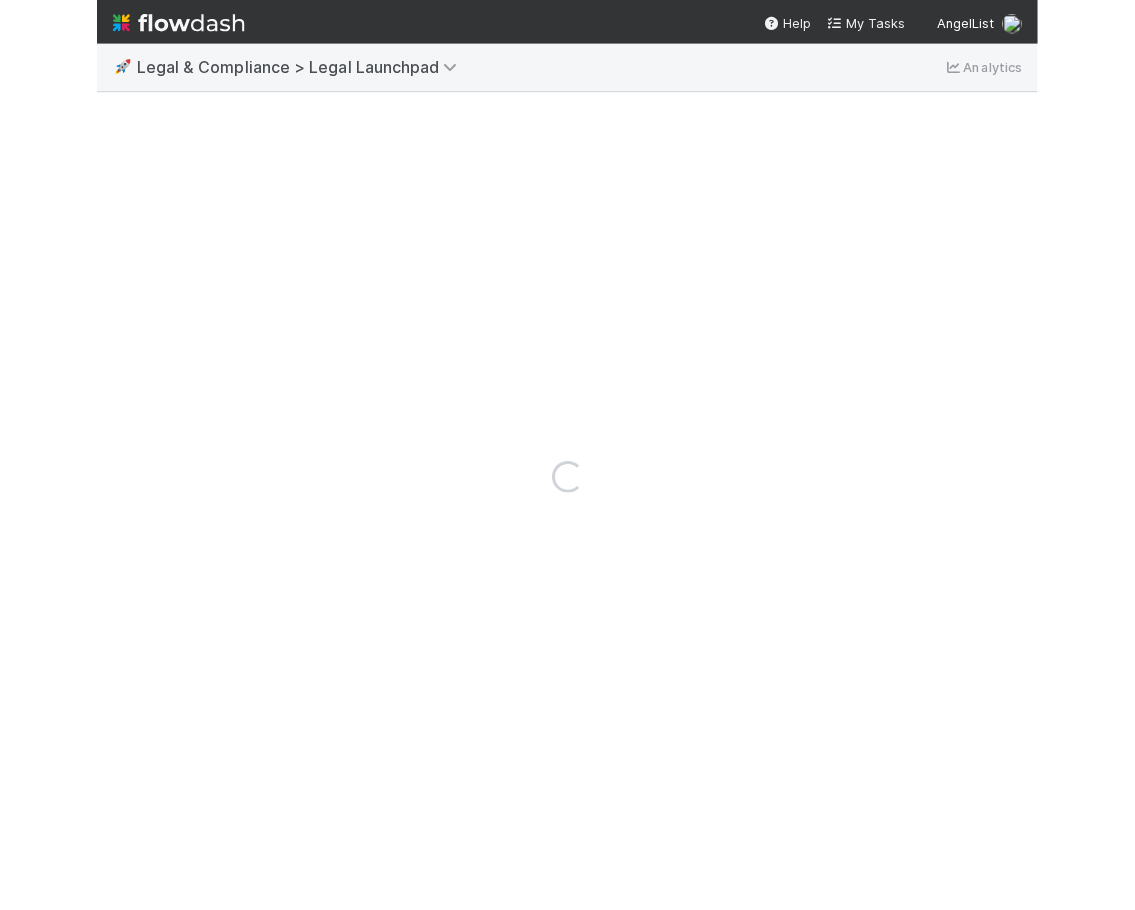 scroll, scrollTop: 0, scrollLeft: 0, axis: both 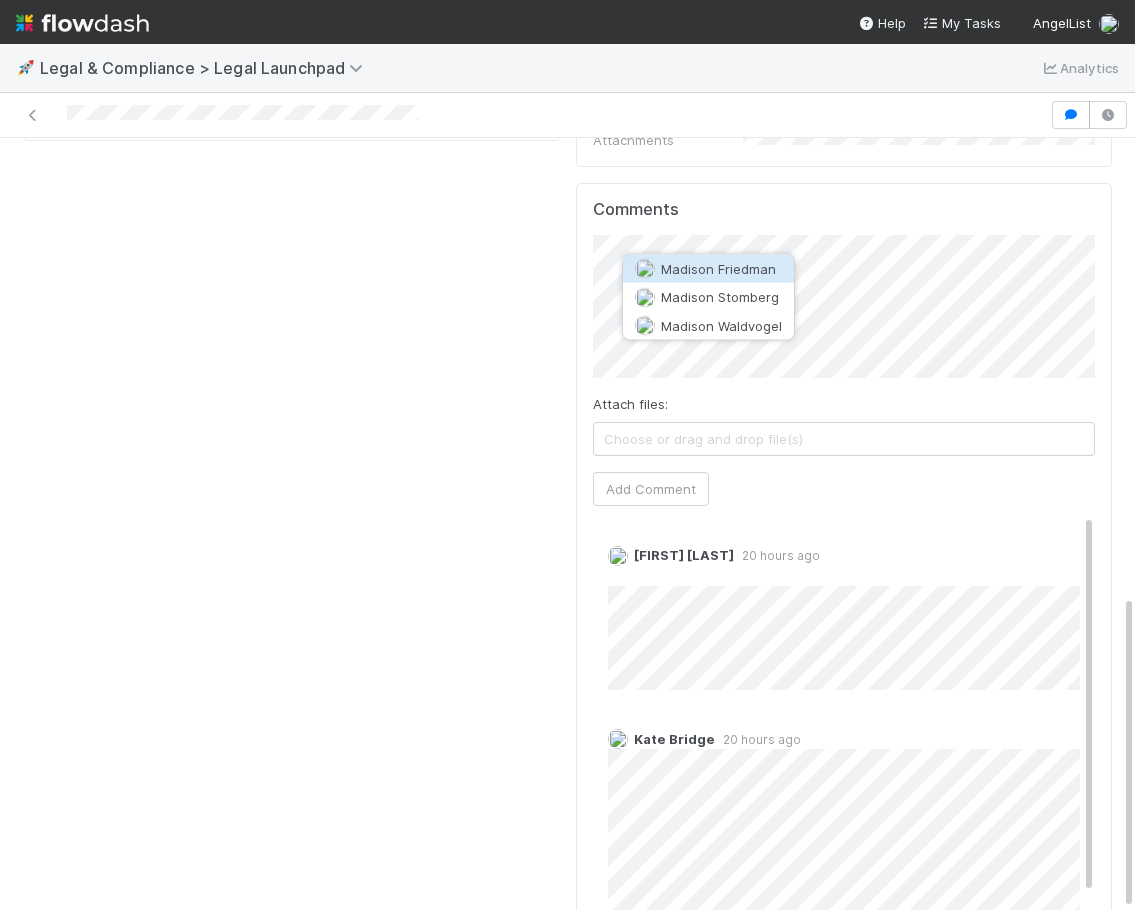 click on "Madison Friedman" at bounding box center [718, 269] 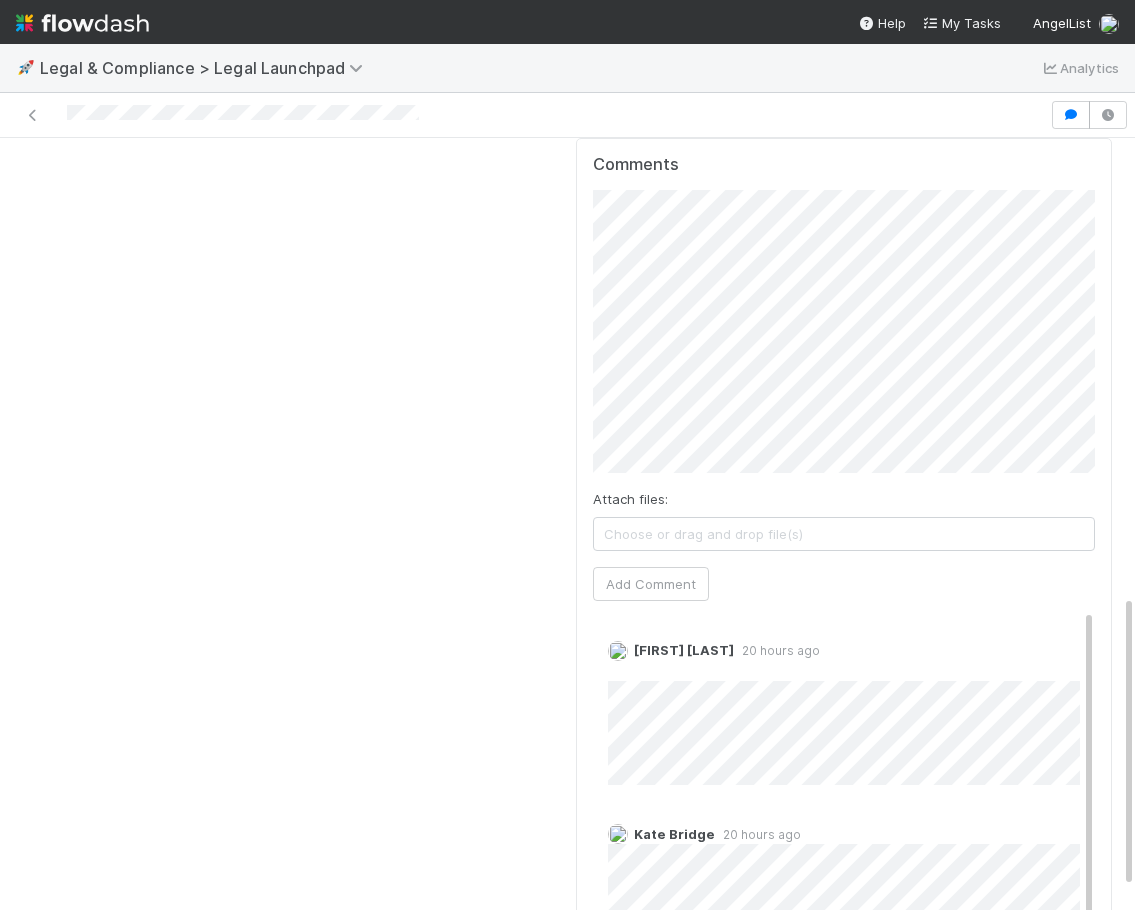 scroll, scrollTop: 1204, scrollLeft: 0, axis: vertical 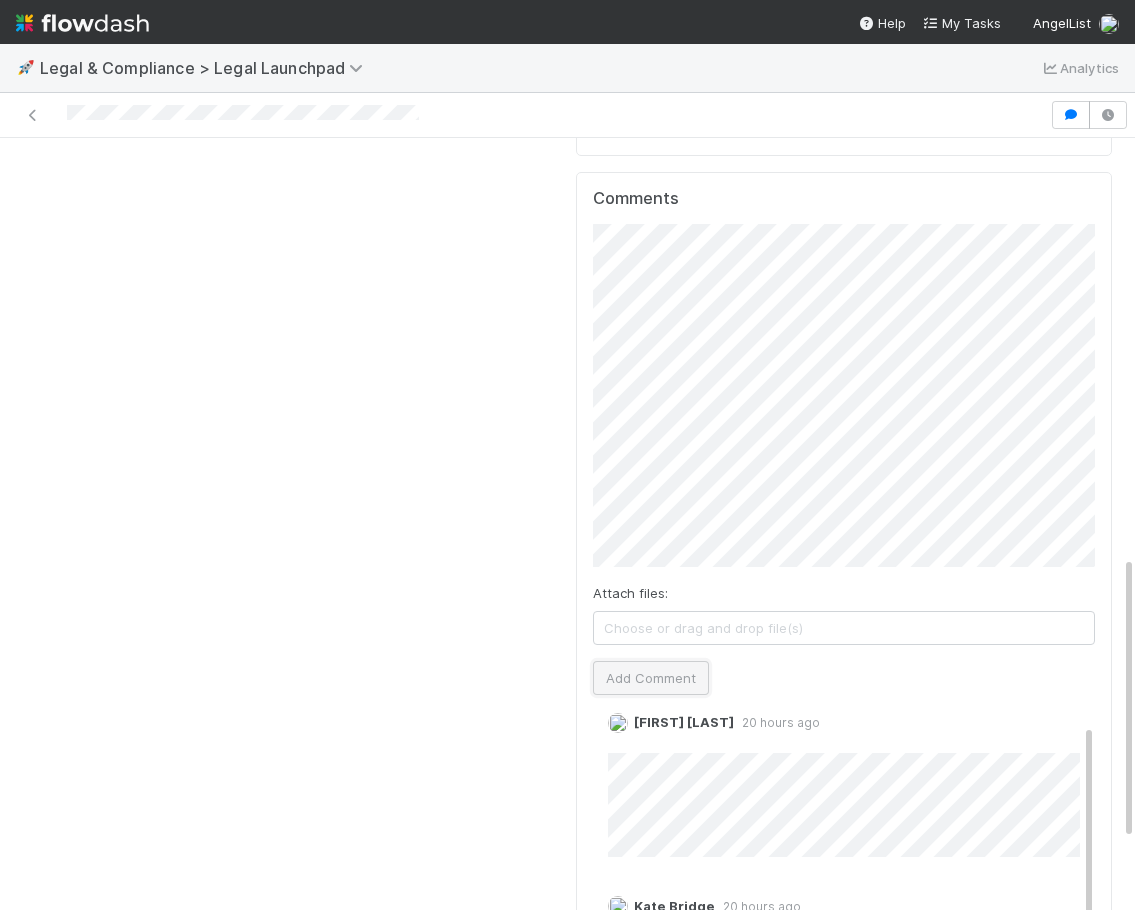 click on "Add Comment" at bounding box center (651, 678) 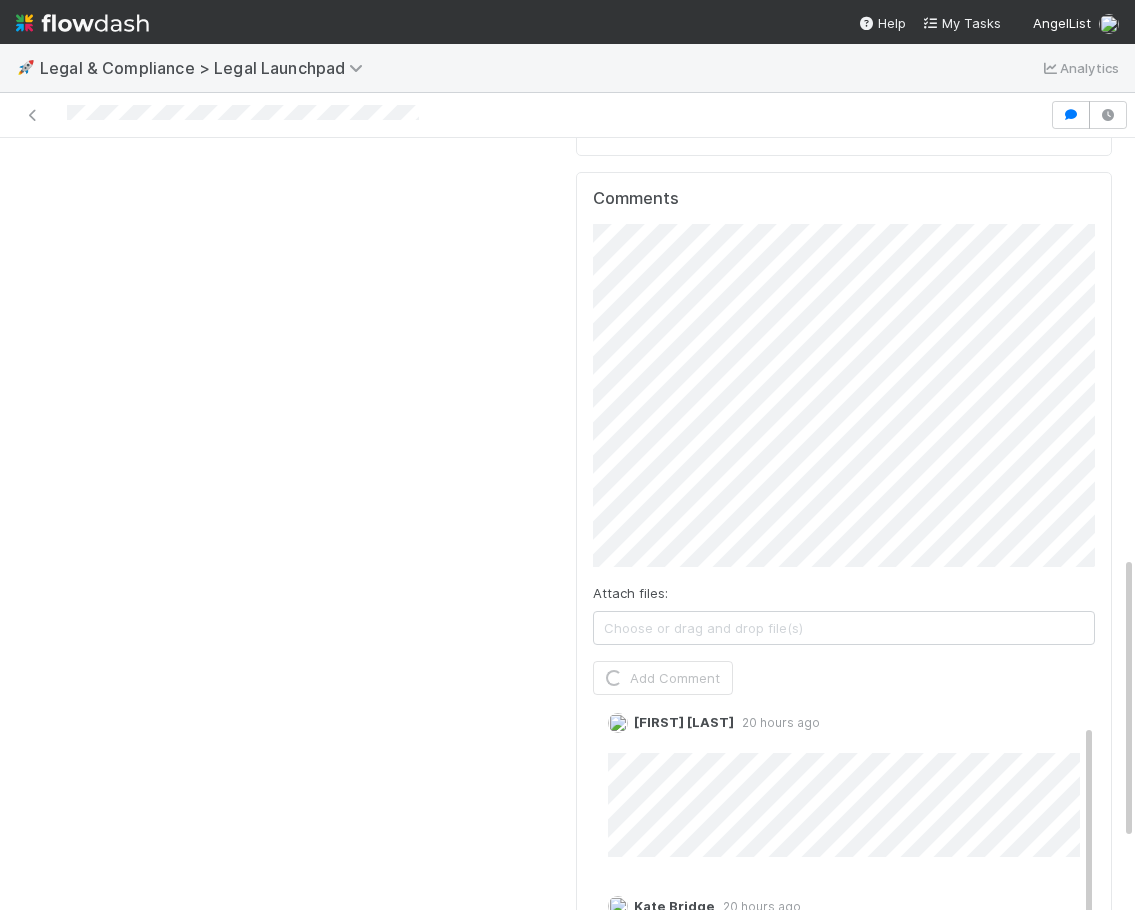 scroll, scrollTop: 821, scrollLeft: 0, axis: vertical 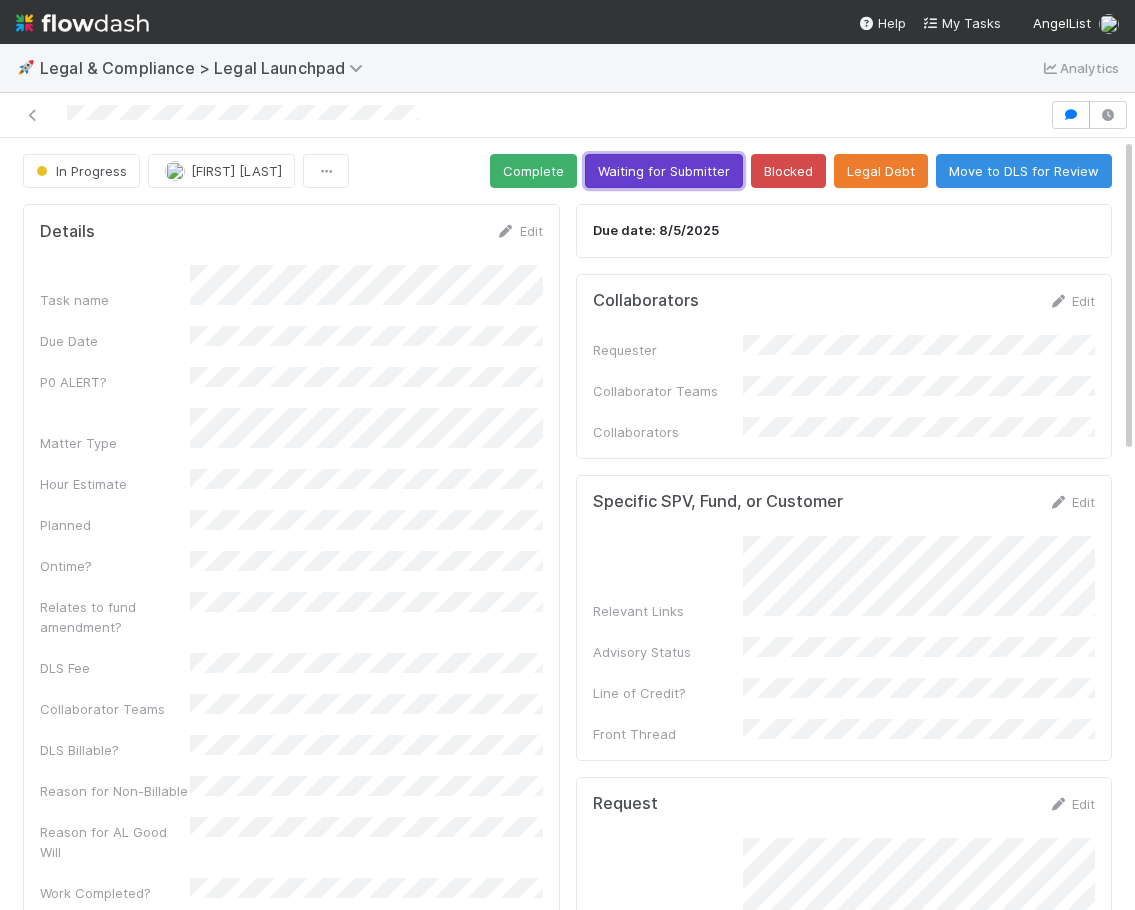 click on "Waiting for Submitter" at bounding box center [664, 171] 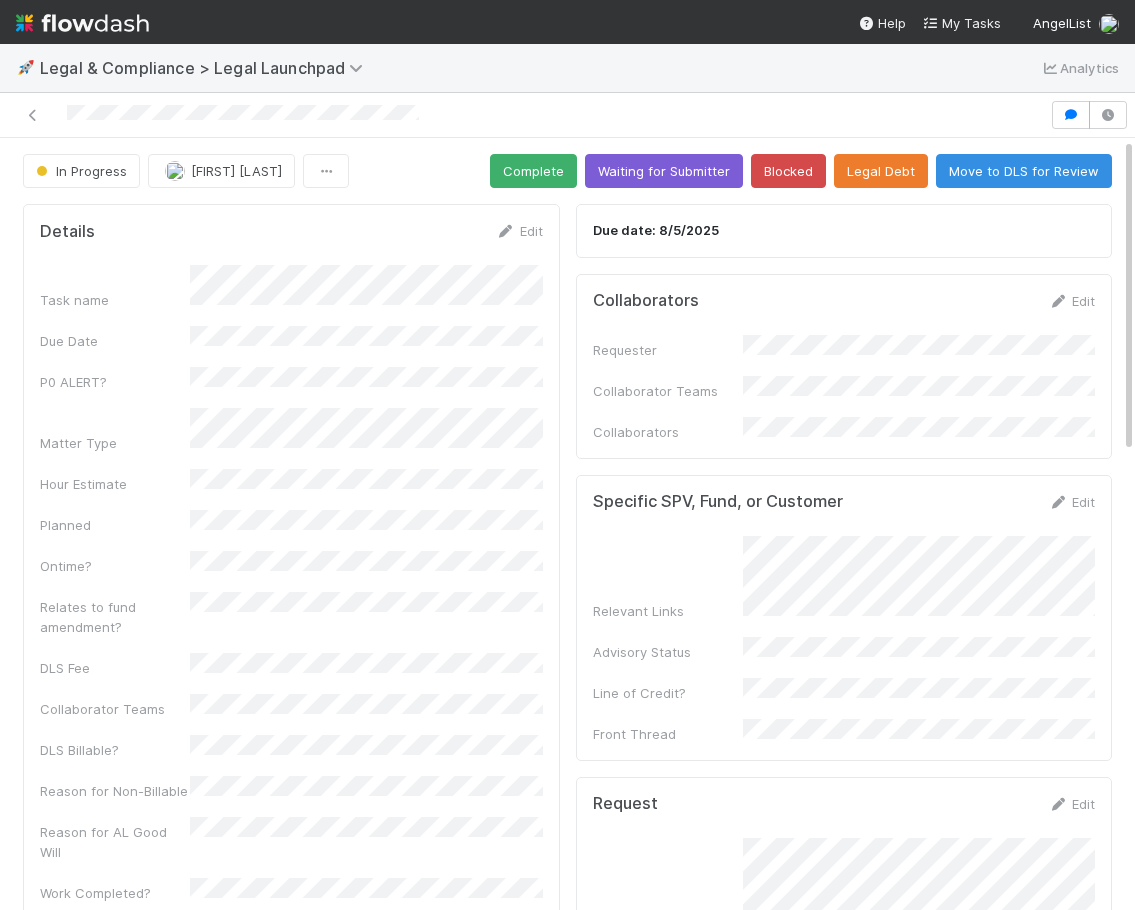 scroll, scrollTop: 0, scrollLeft: 2, axis: horizontal 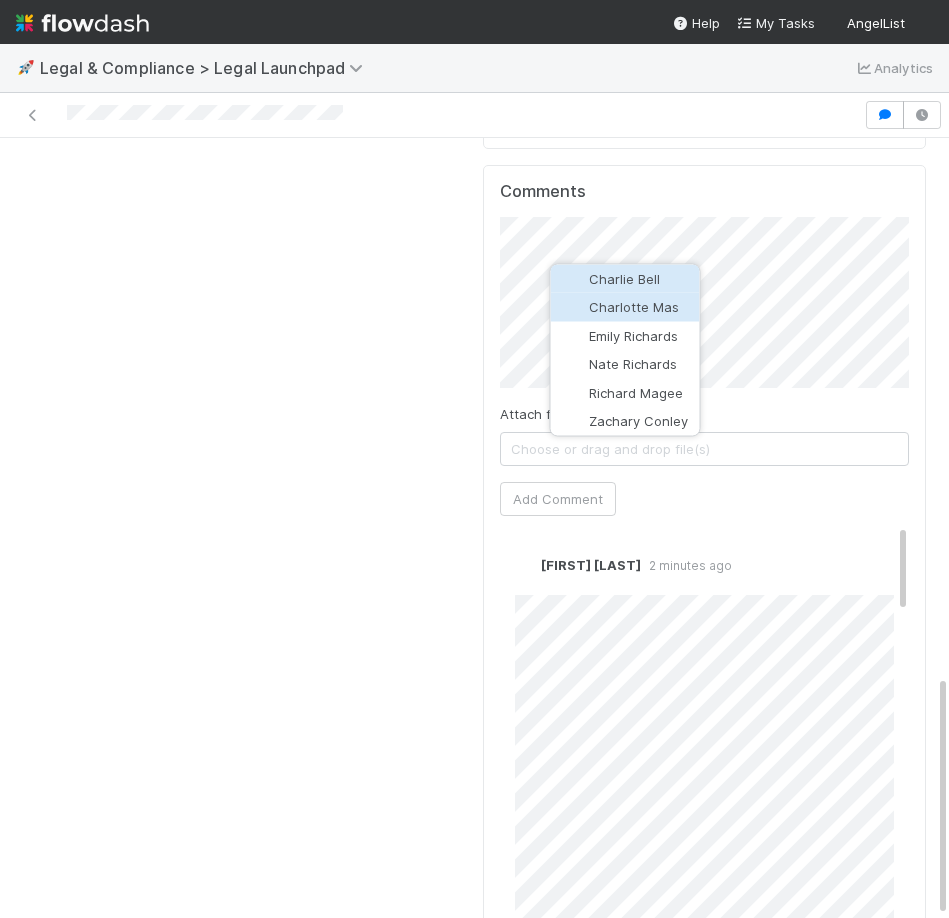 click on "Charlotte Mas" at bounding box center [634, 307] 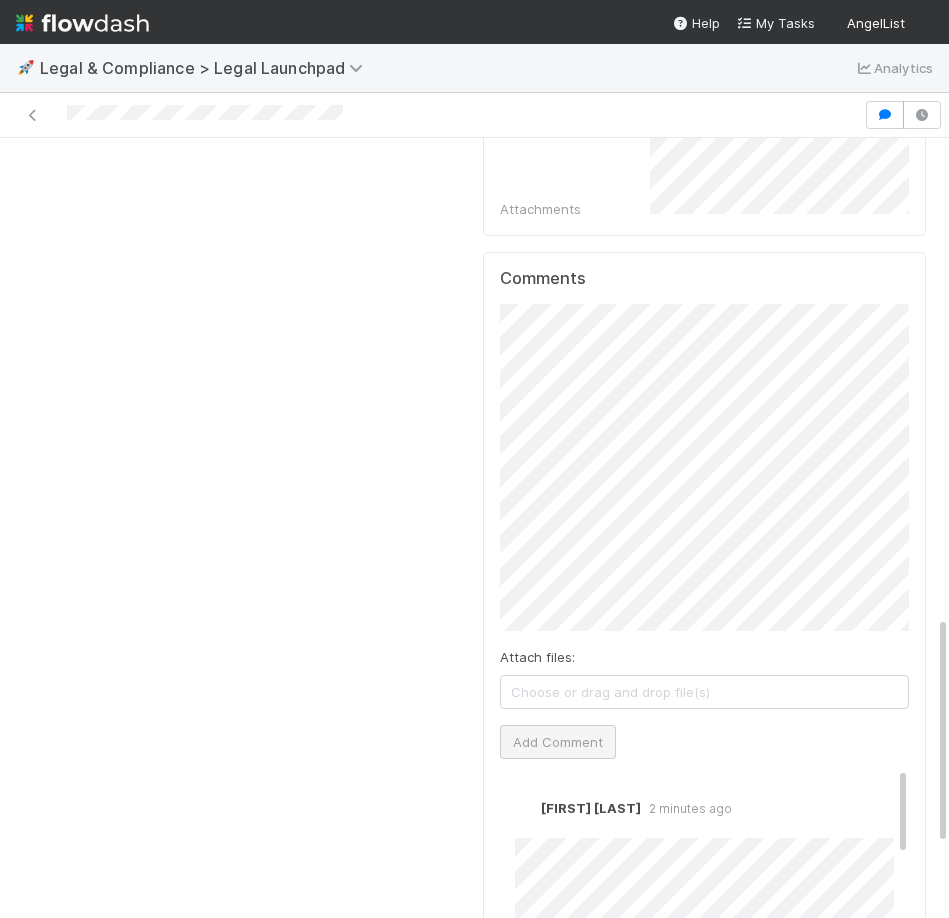 scroll, scrollTop: 1633, scrollLeft: 0, axis: vertical 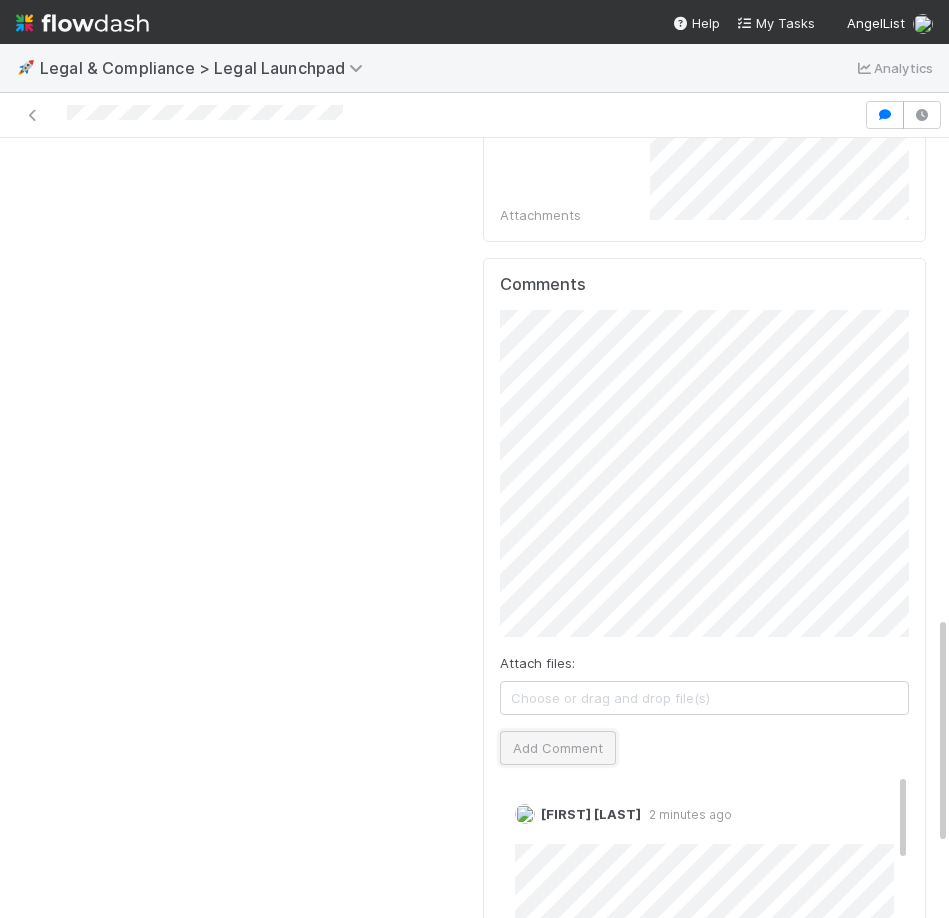 click on "Add Comment" at bounding box center (558, 748) 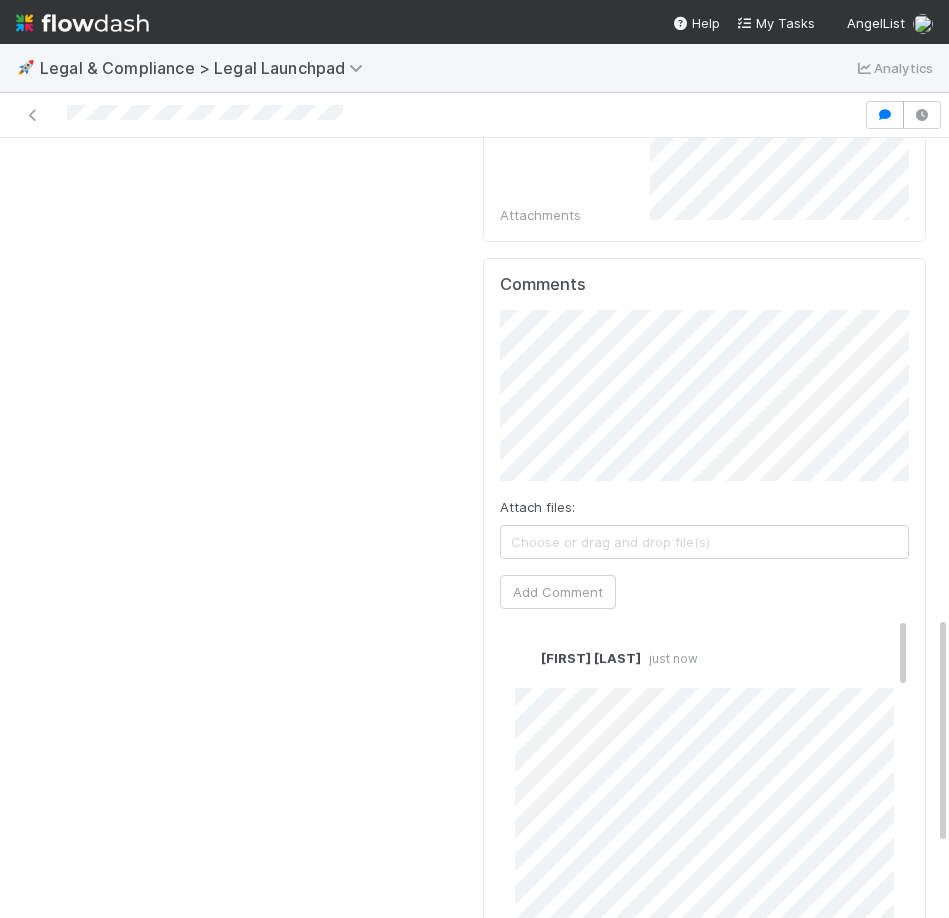 scroll, scrollTop: 1728, scrollLeft: 0, axis: vertical 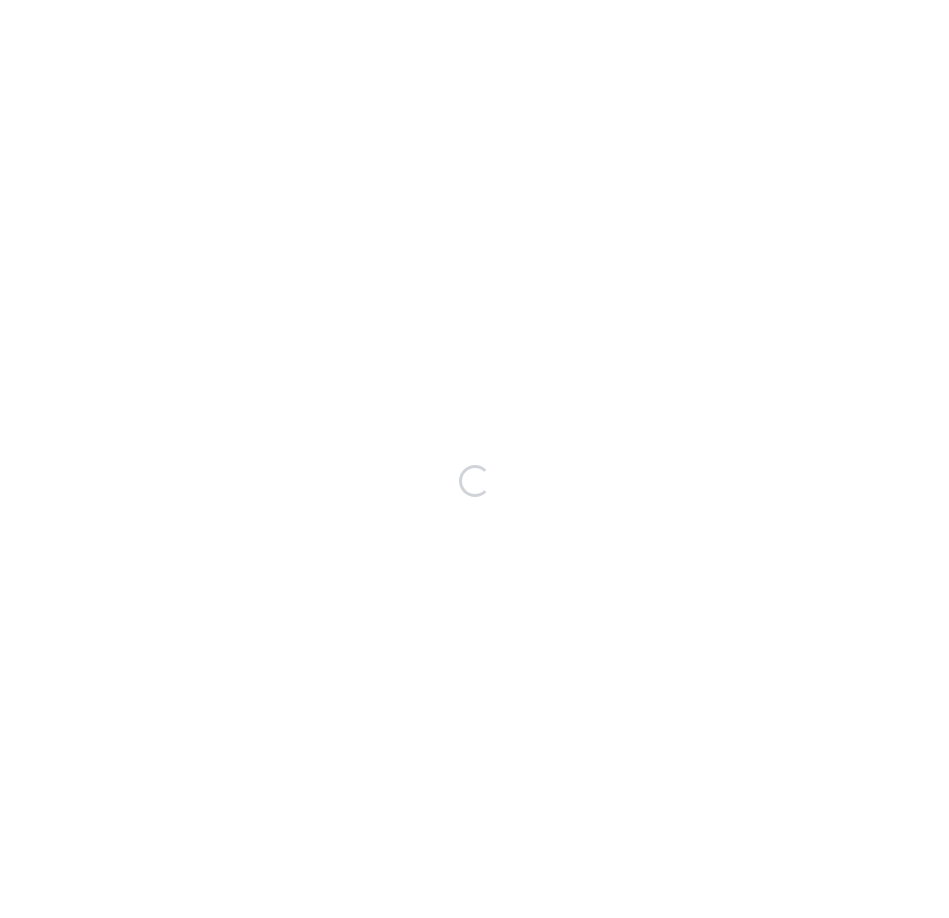 click on "Loading..." at bounding box center [474, 481] 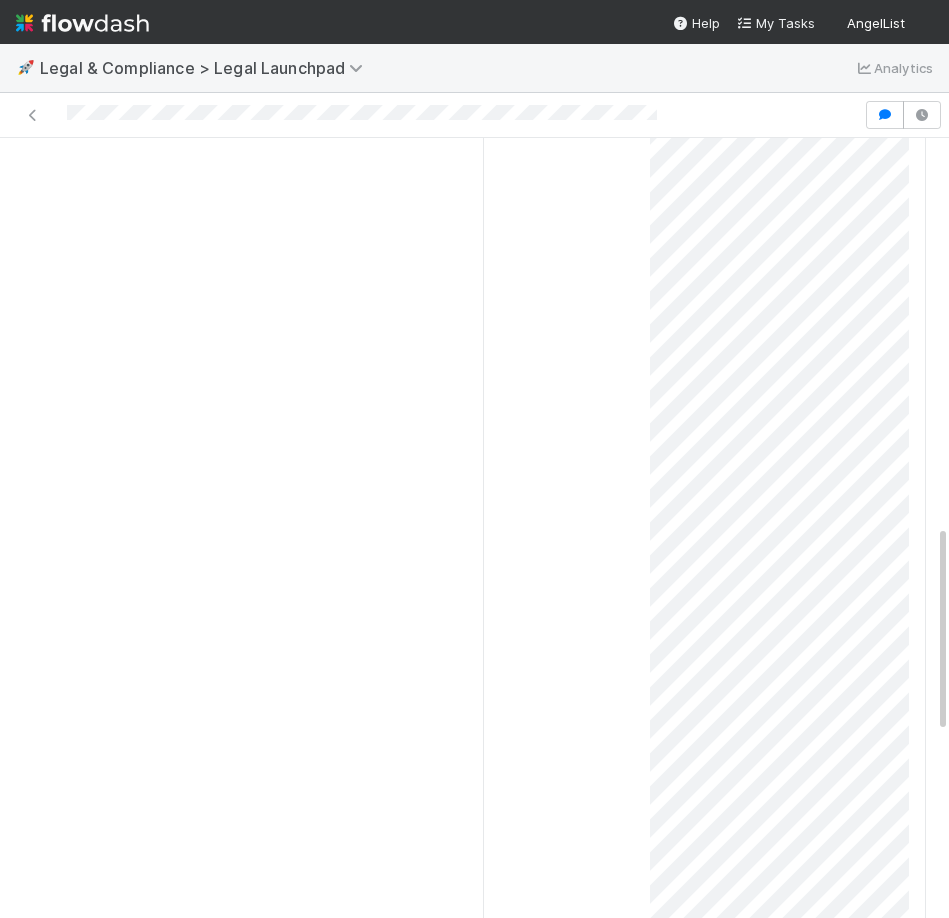 scroll, scrollTop: 2013, scrollLeft: 0, axis: vertical 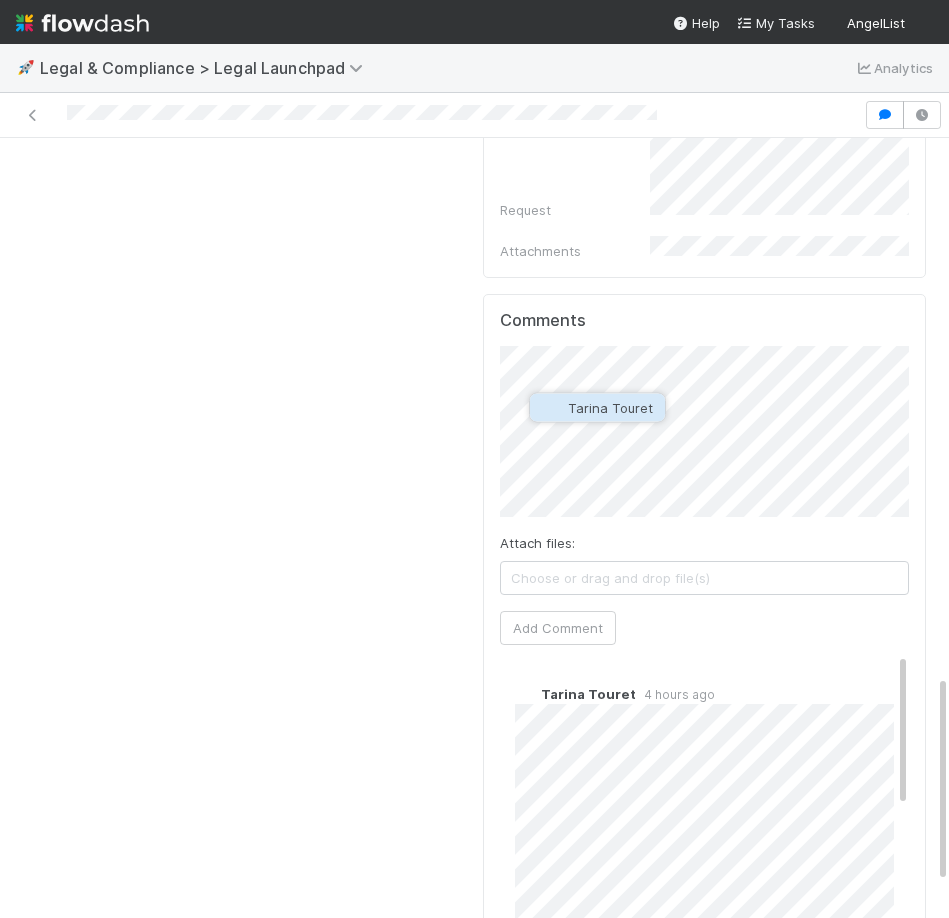 click on "Tarina Touret" at bounding box center [597, 408] 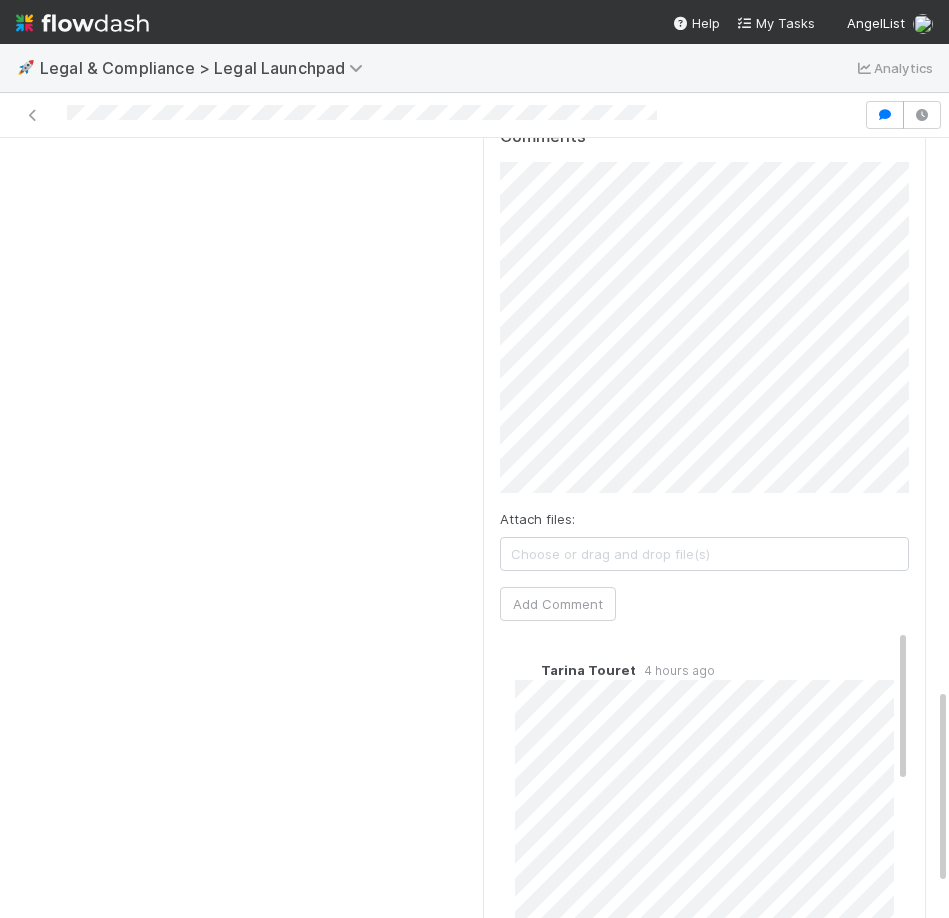scroll, scrollTop: 2304, scrollLeft: 0, axis: vertical 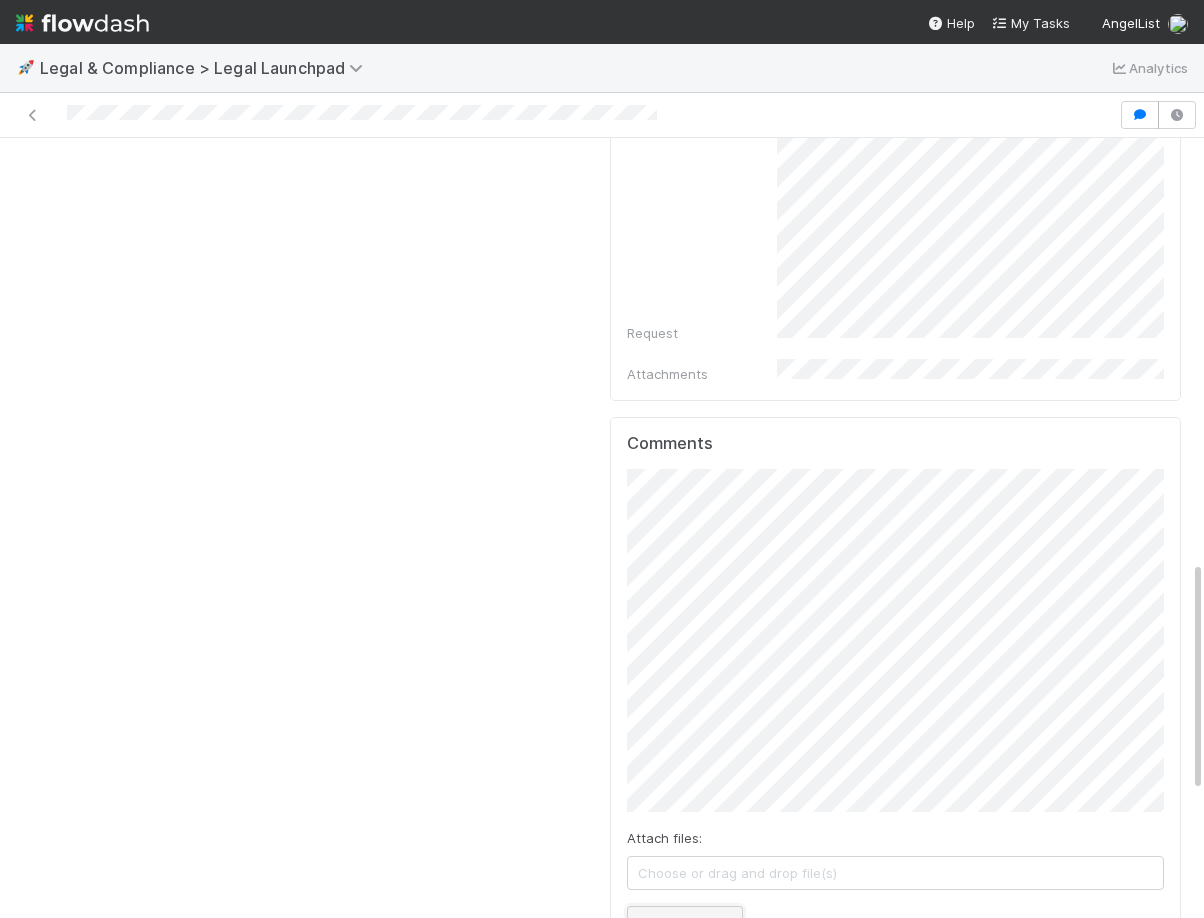 click on "Add Comment" at bounding box center (685, 923) 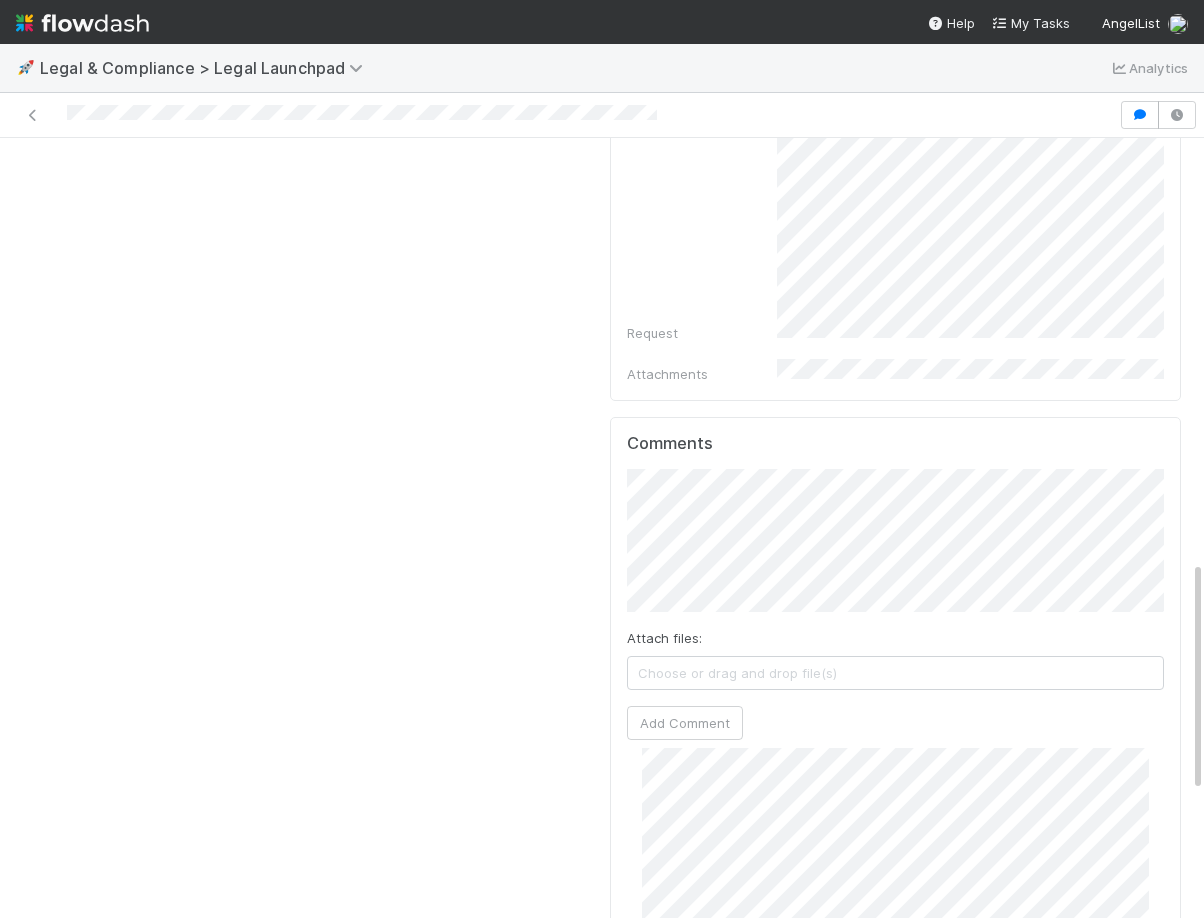 scroll, scrollTop: 1055, scrollLeft: 0, axis: vertical 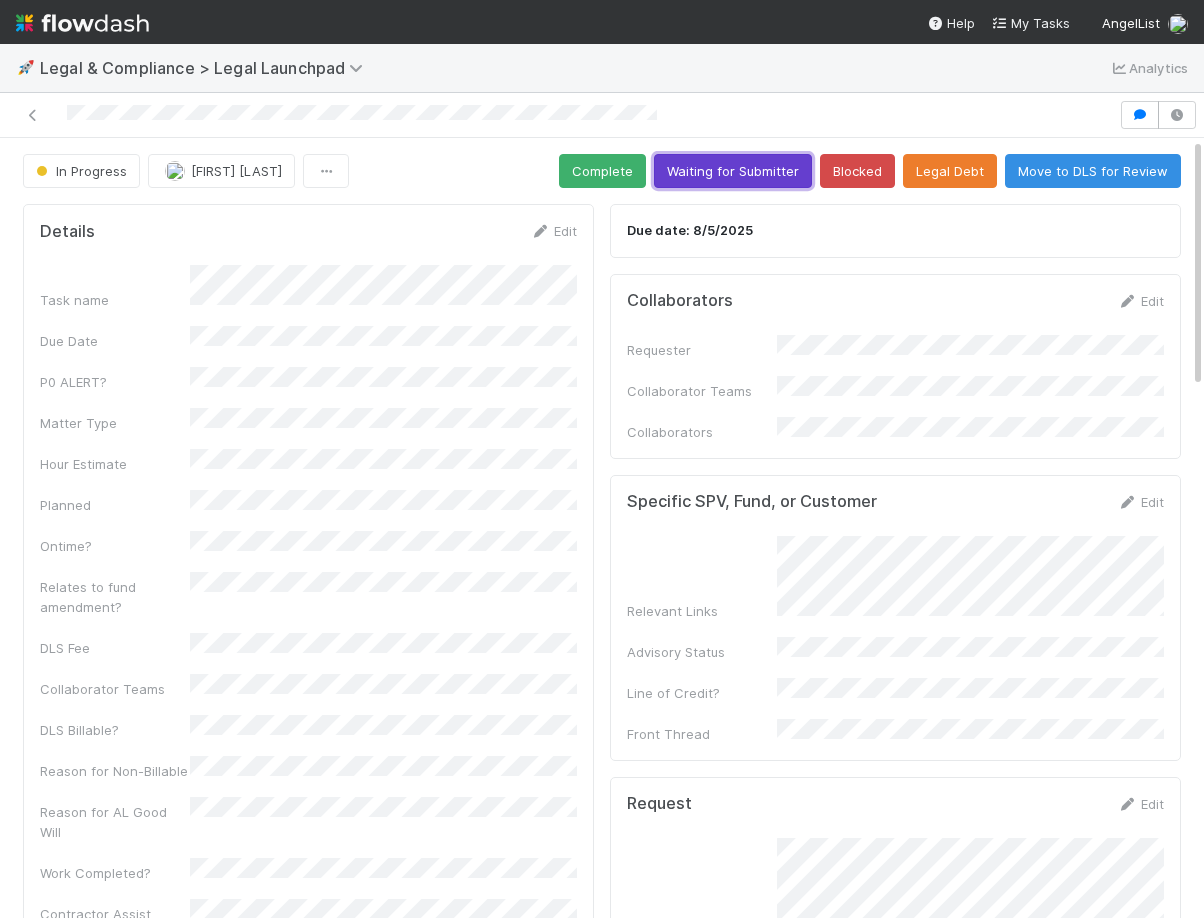 click on "Waiting for Submitter" at bounding box center [733, 171] 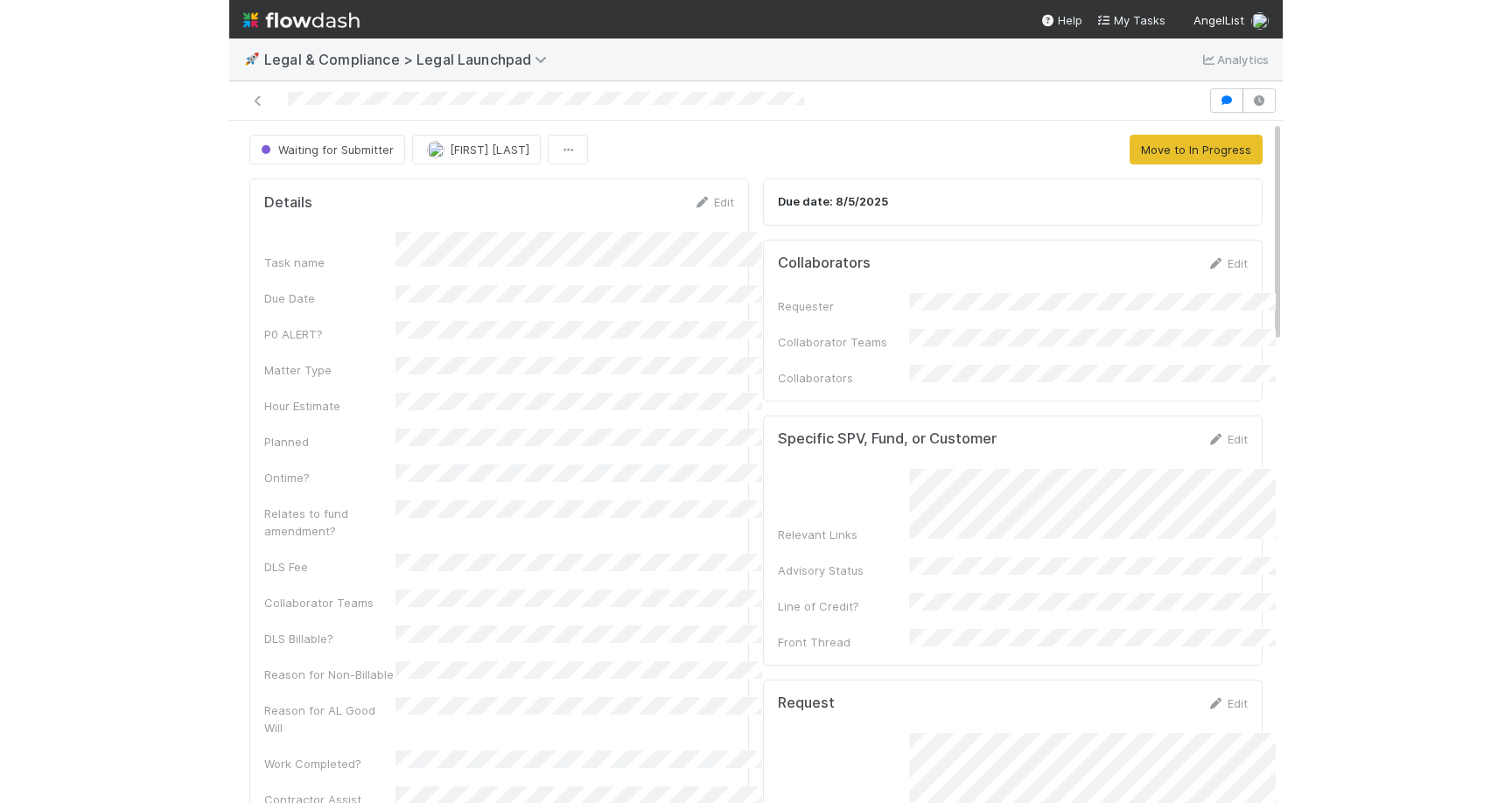 scroll, scrollTop: 439, scrollLeft: 0, axis: vertical 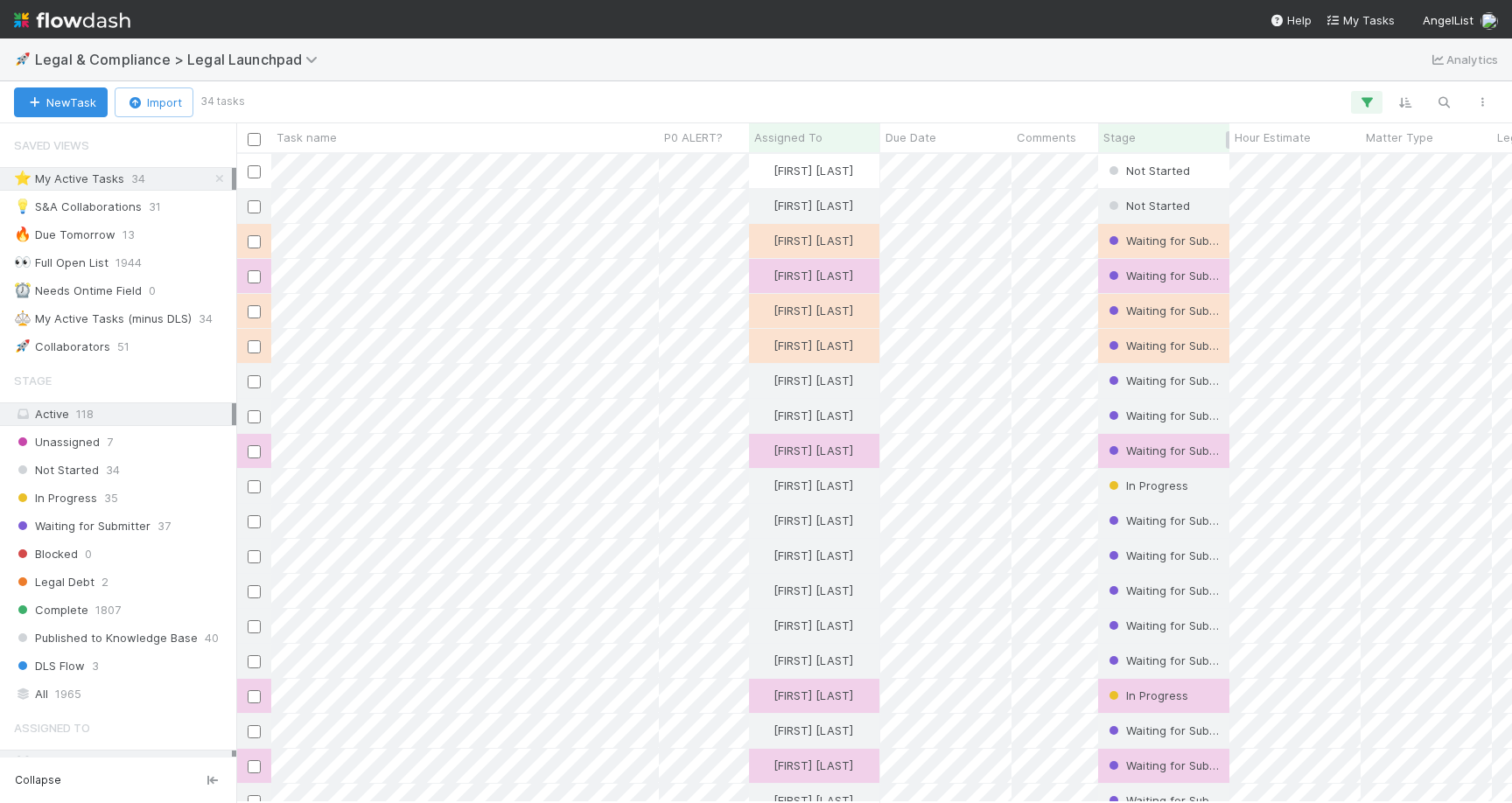 click on "Stage" at bounding box center (1164, 137) 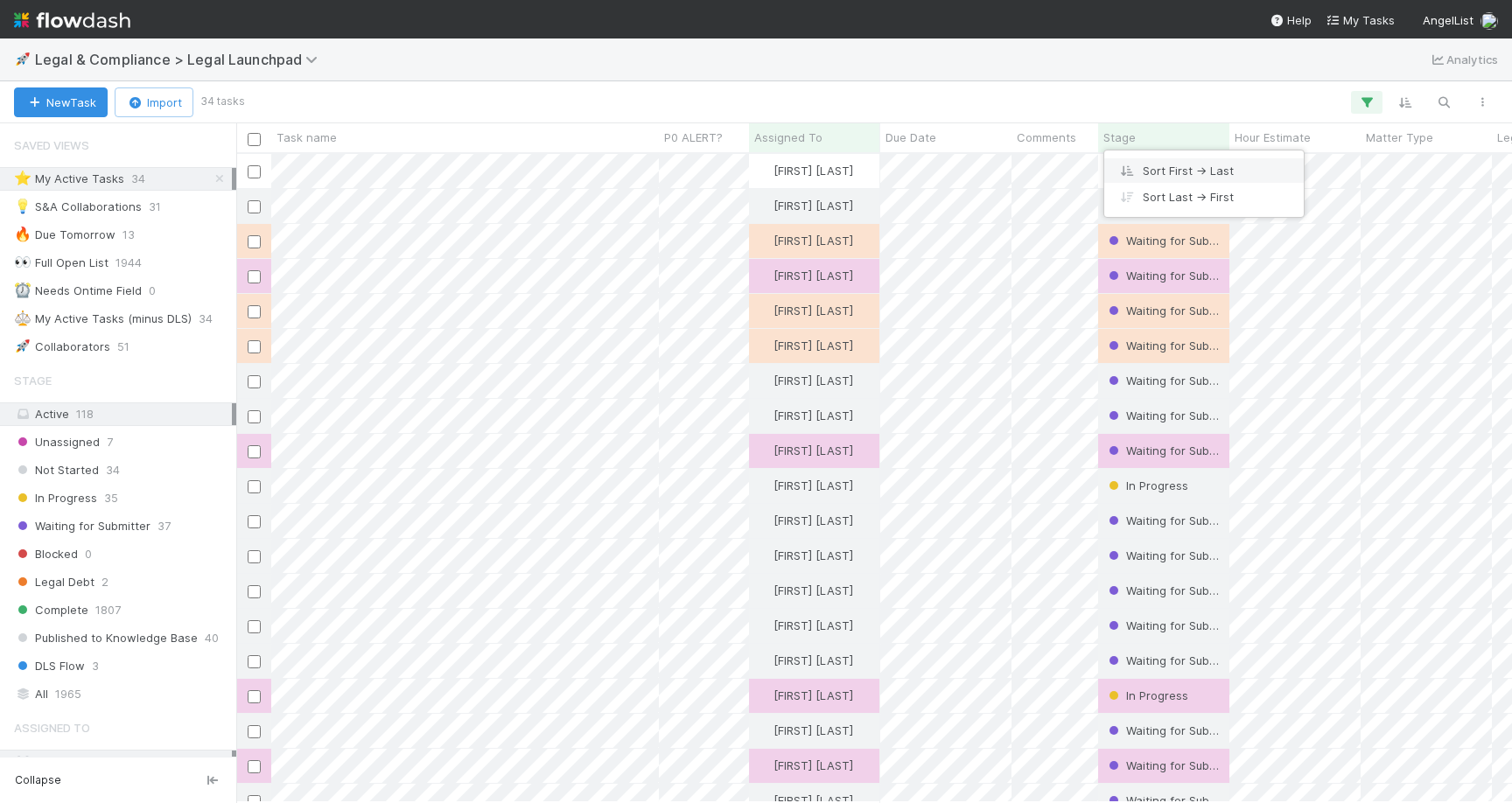 click on "Sort First → Last" at bounding box center (1204, 171) 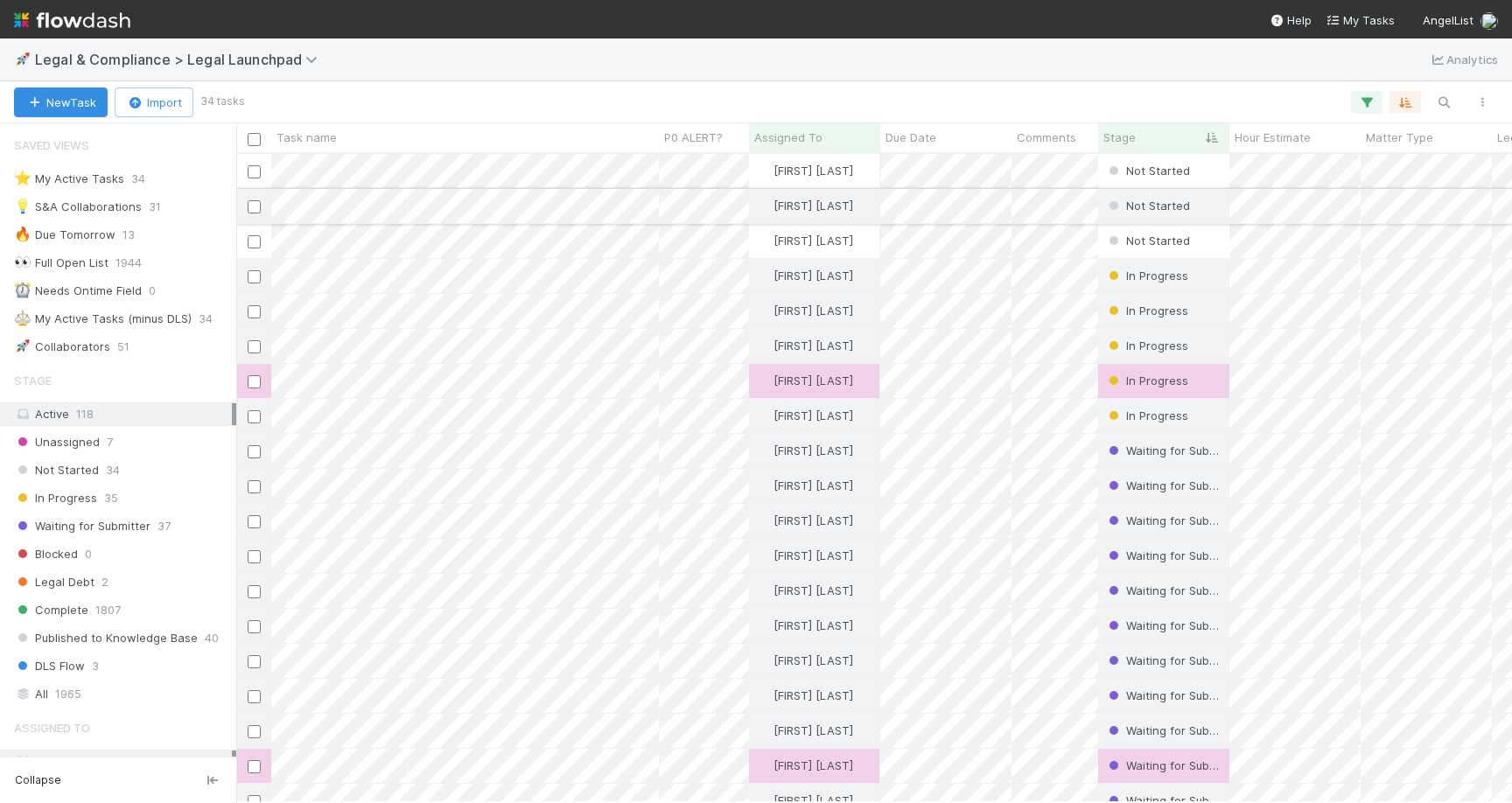 scroll, scrollTop: 0, scrollLeft: 1, axis: horizontal 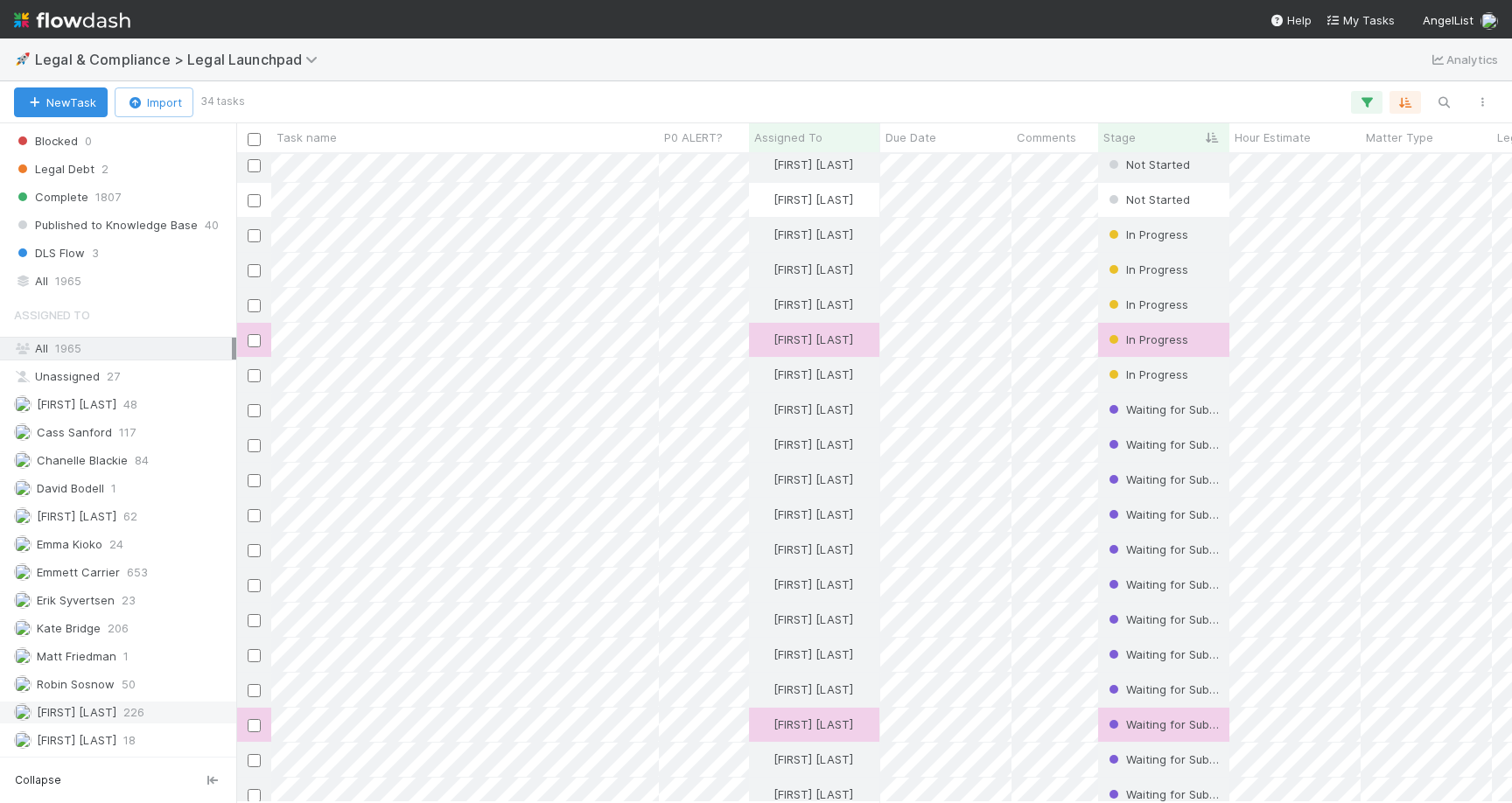 click on "Scarlett Grabowska" at bounding box center (76, 712) 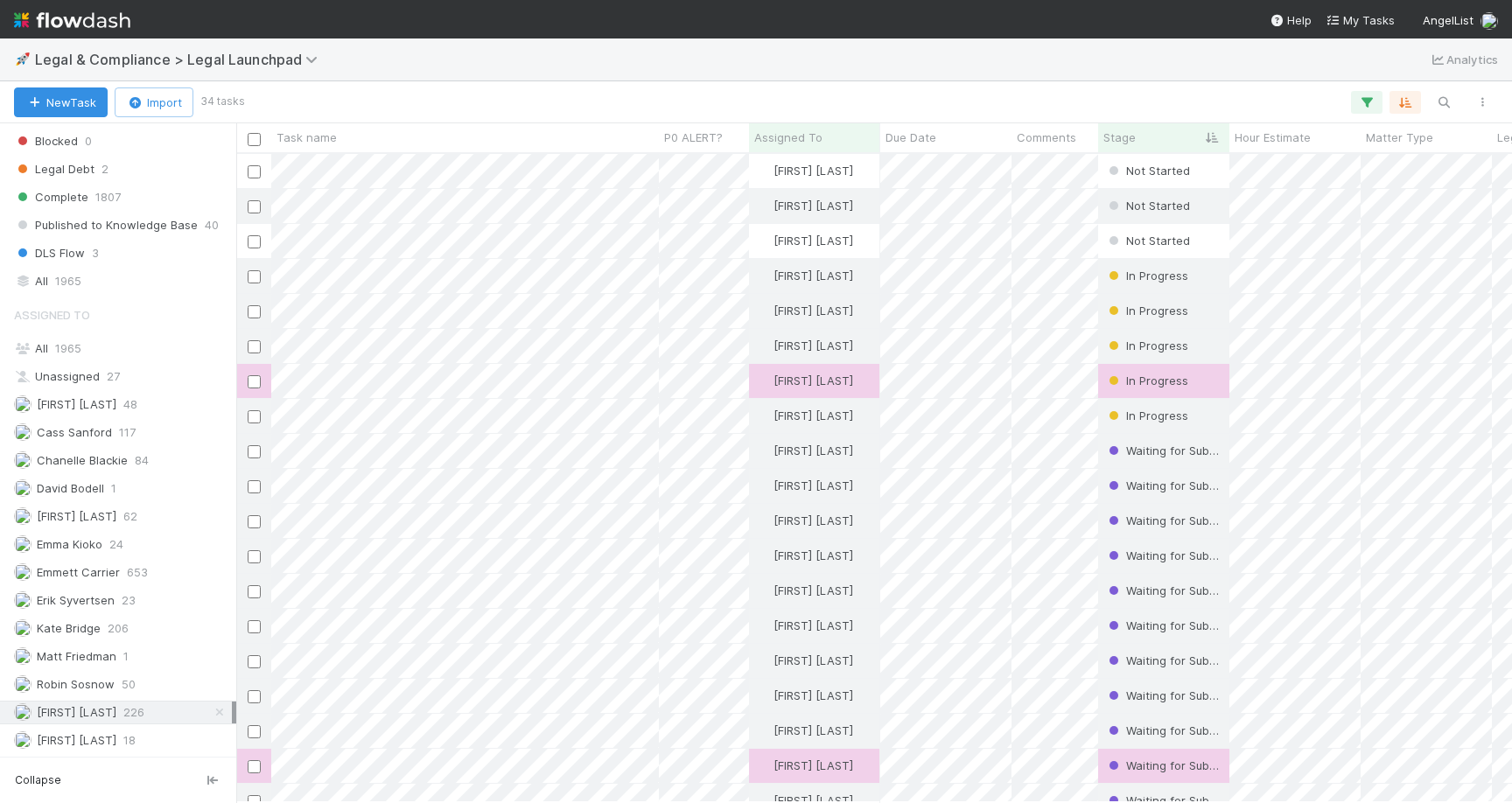 scroll, scrollTop: 304, scrollLeft: 0, axis: vertical 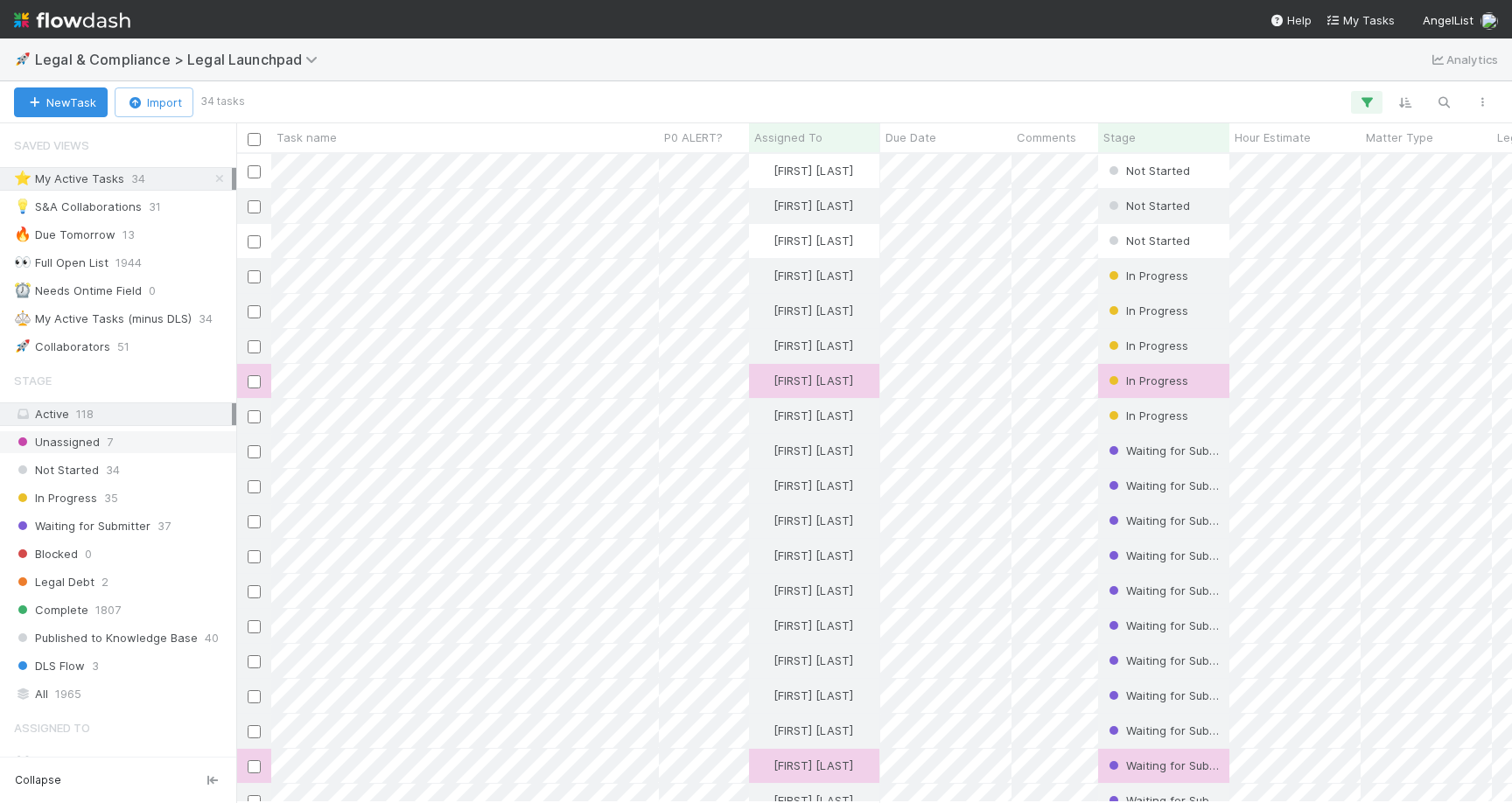 click on "Unassigned" at bounding box center (57, 442) 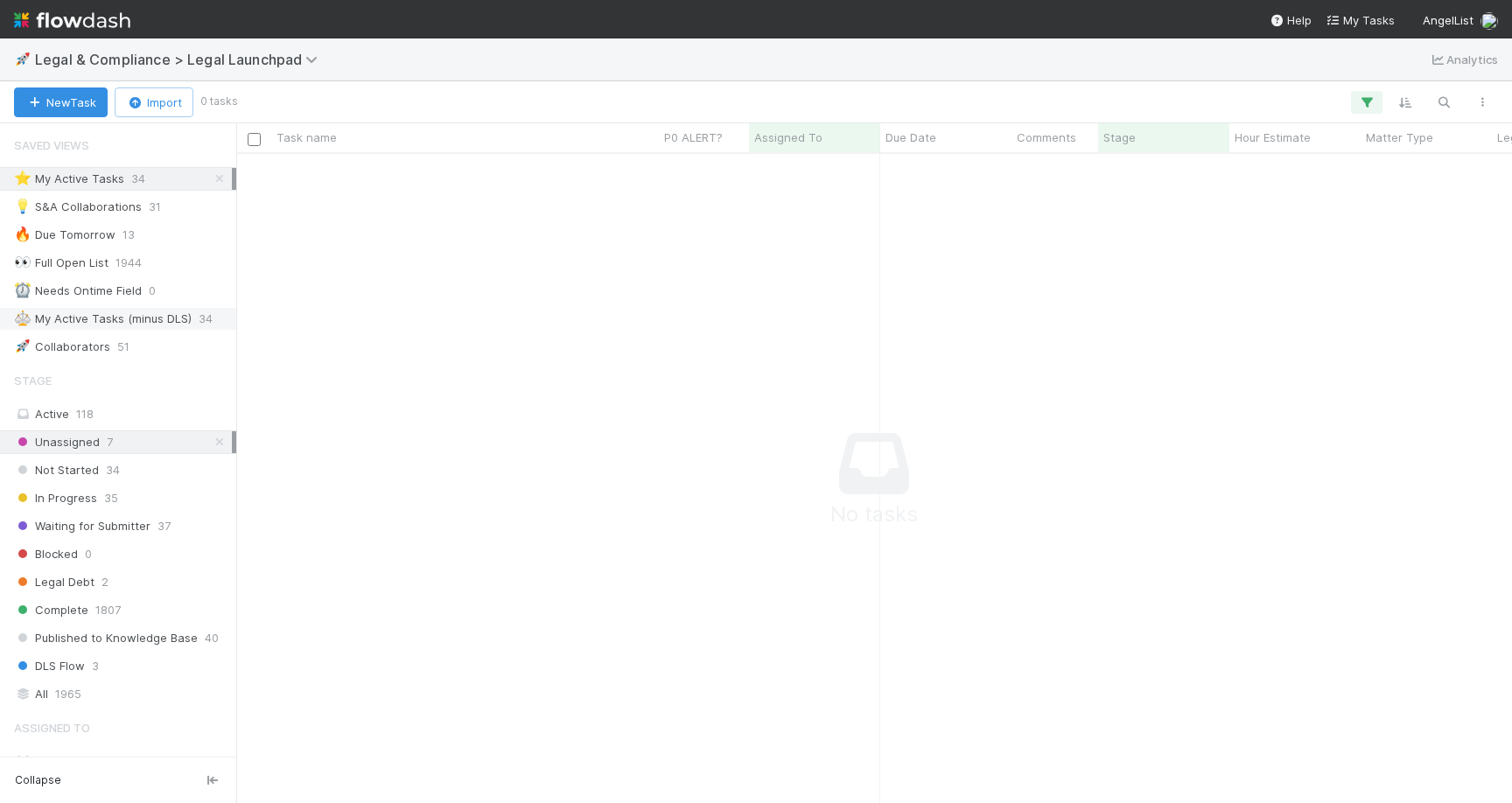 scroll, scrollTop: 0, scrollLeft: 1, axis: horizontal 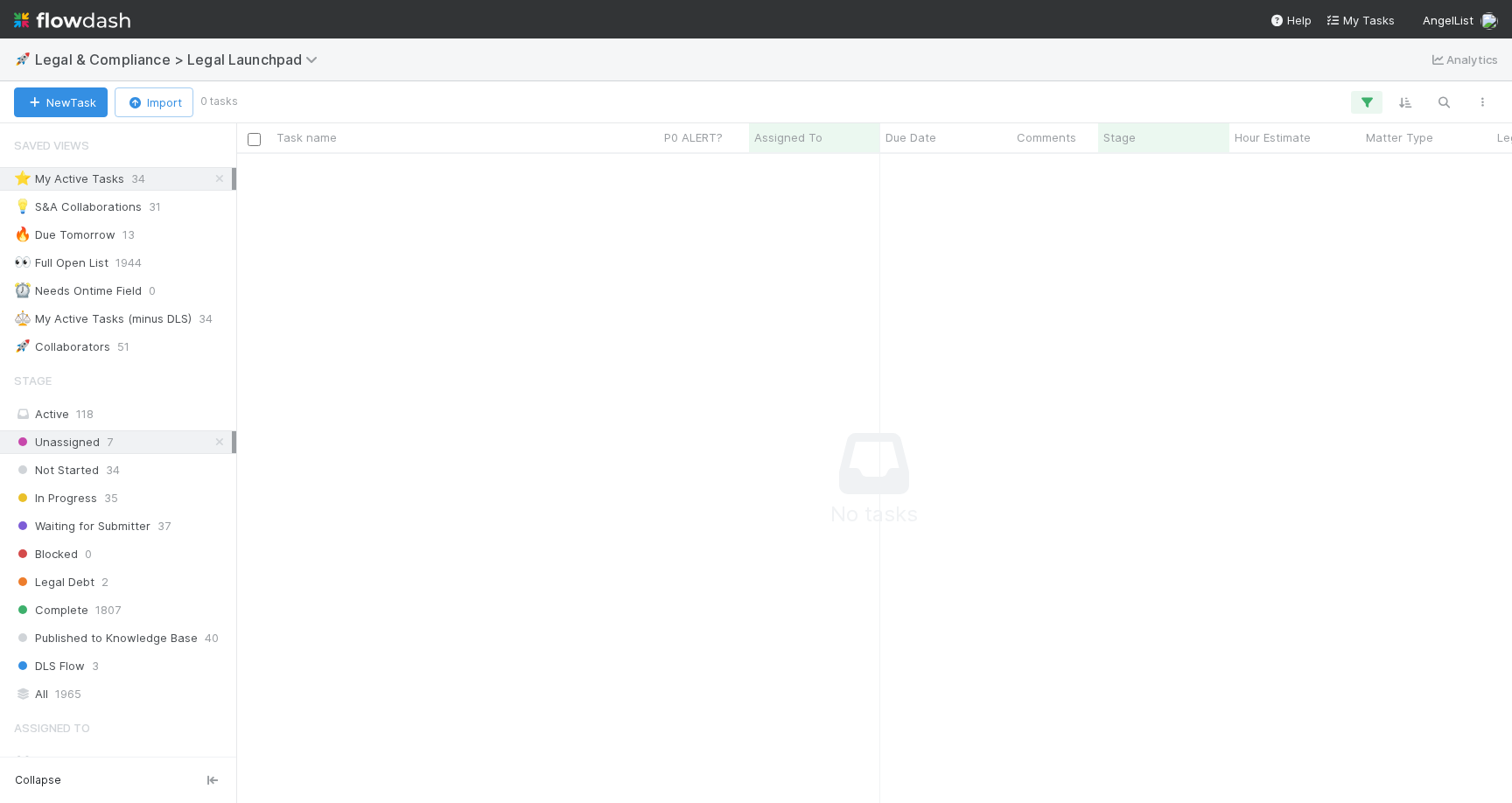click at bounding box center (220, 178) 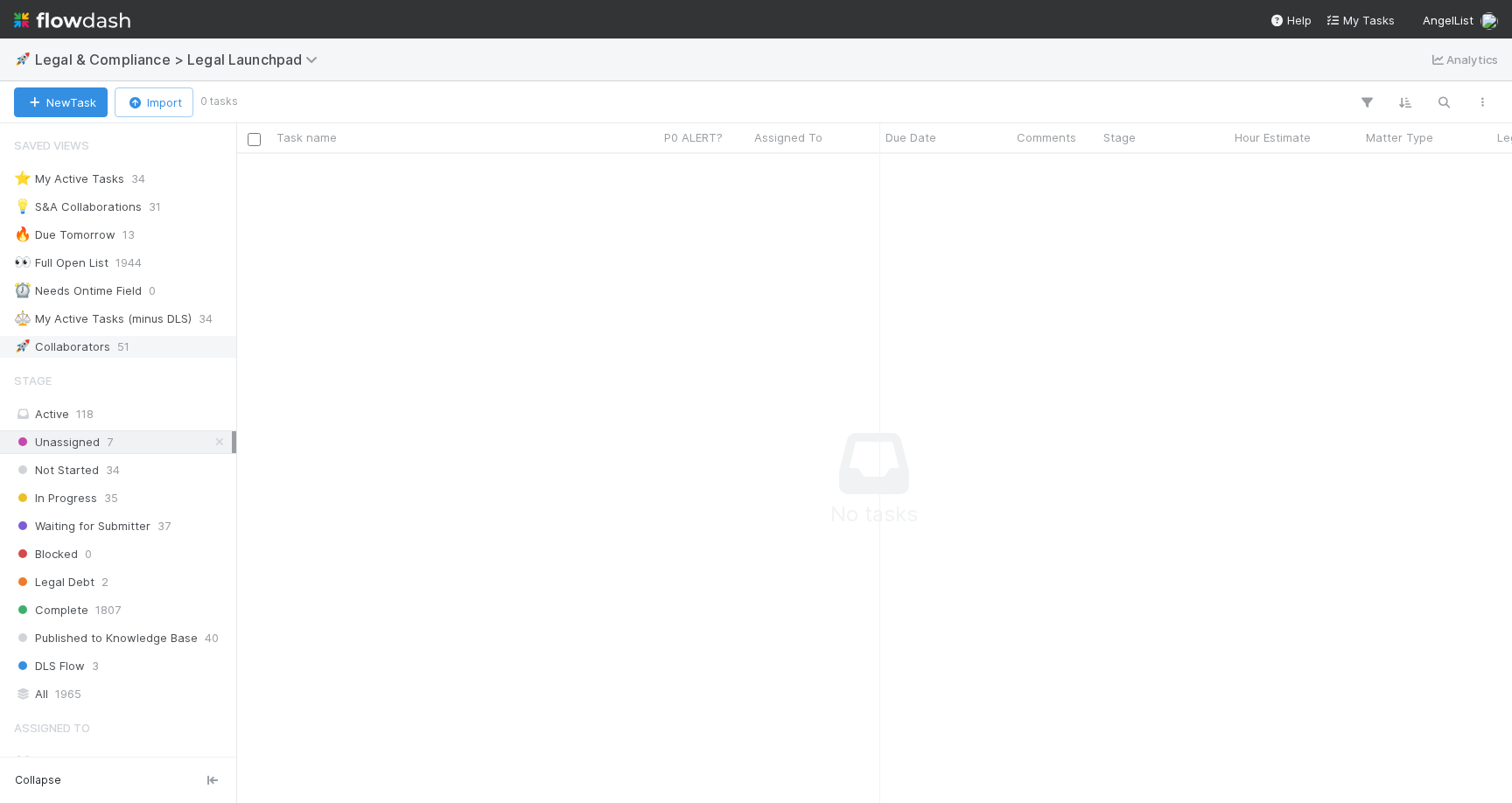 scroll, scrollTop: 0, scrollLeft: 1, axis: horizontal 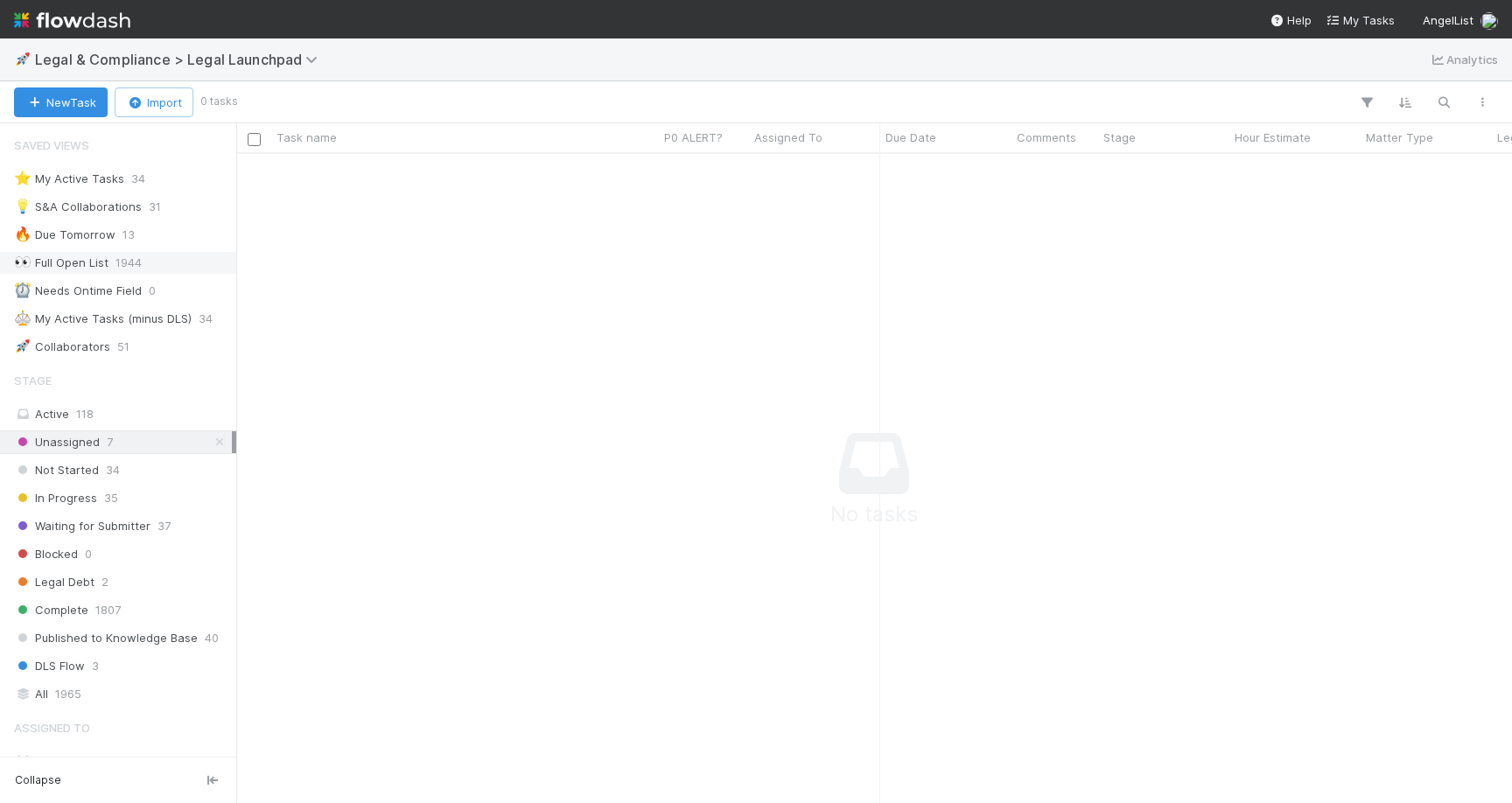 click on "👀 Full Open List" at bounding box center [61, 262] 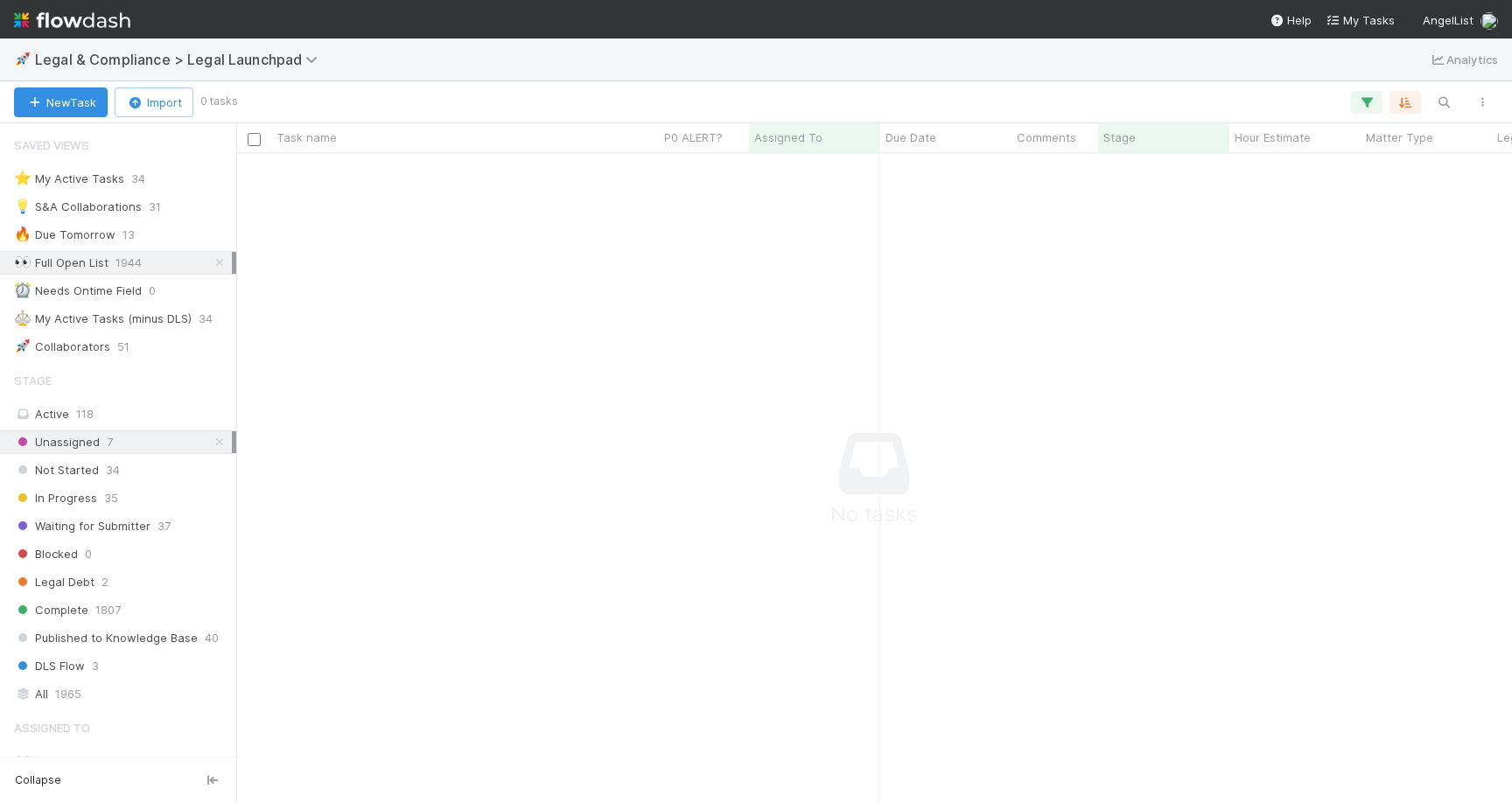 scroll, scrollTop: 0, scrollLeft: 1, axis: horizontal 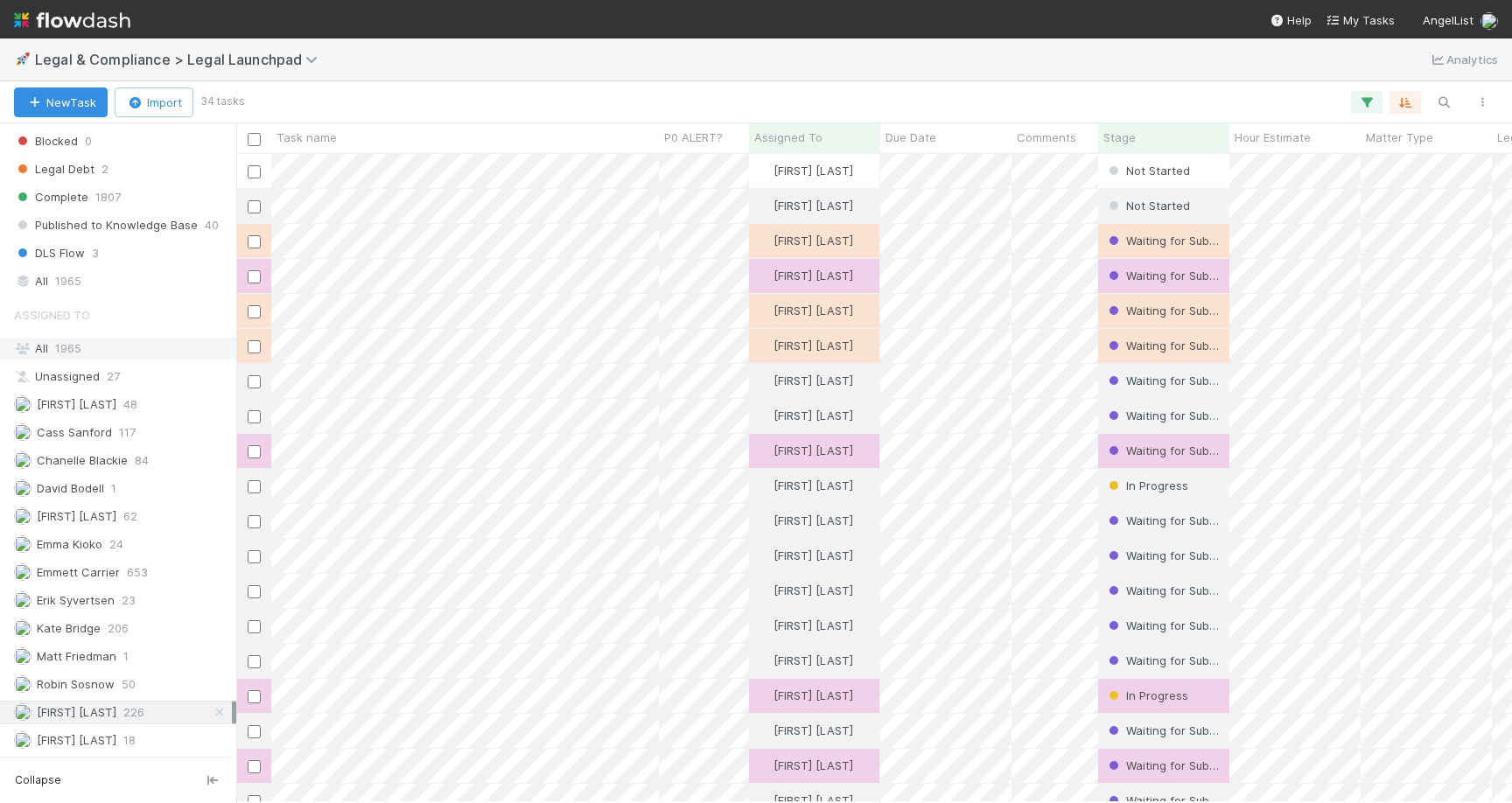 click on "1965" at bounding box center (68, 348) 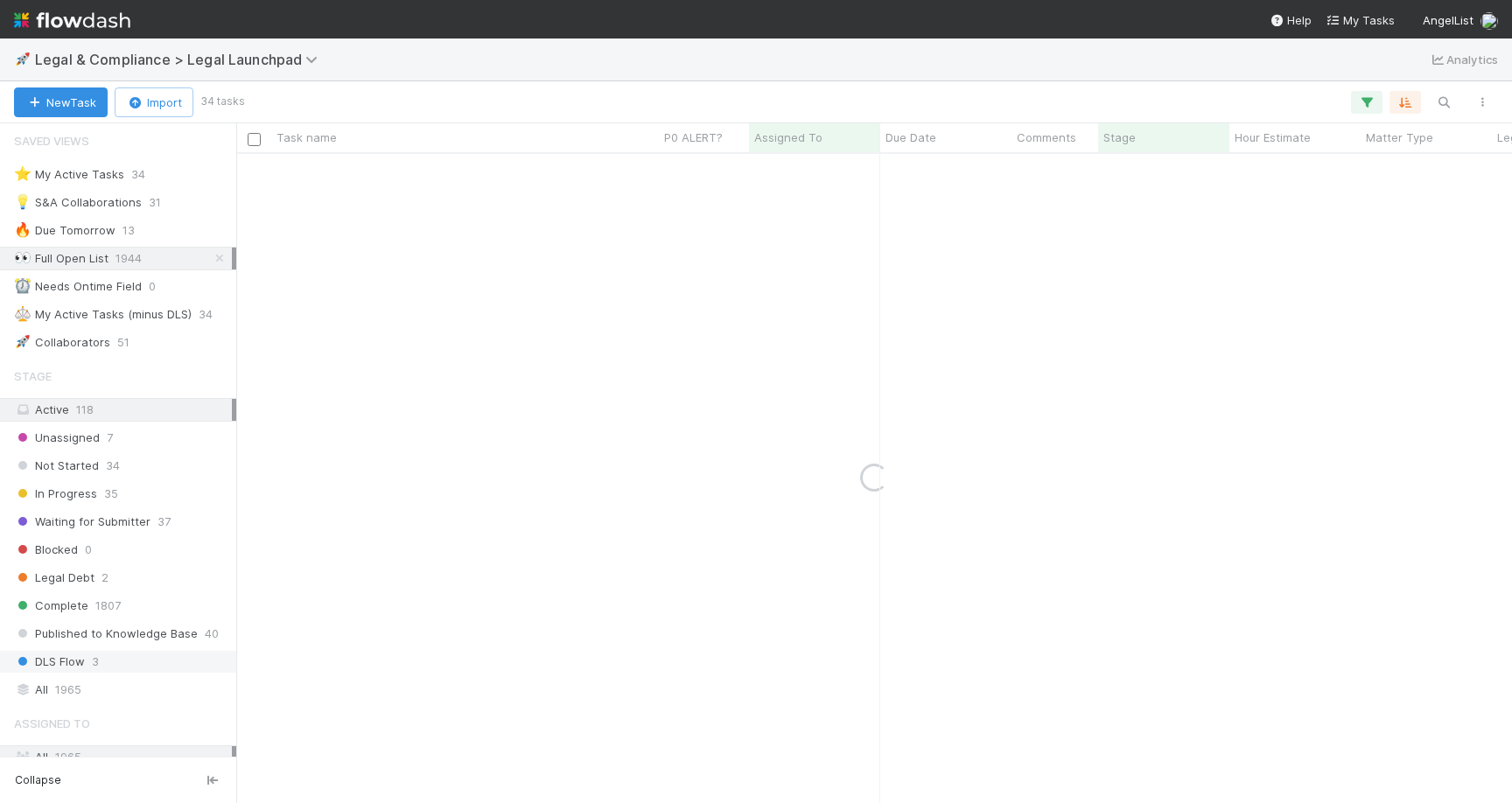 scroll, scrollTop: 0, scrollLeft: 0, axis: both 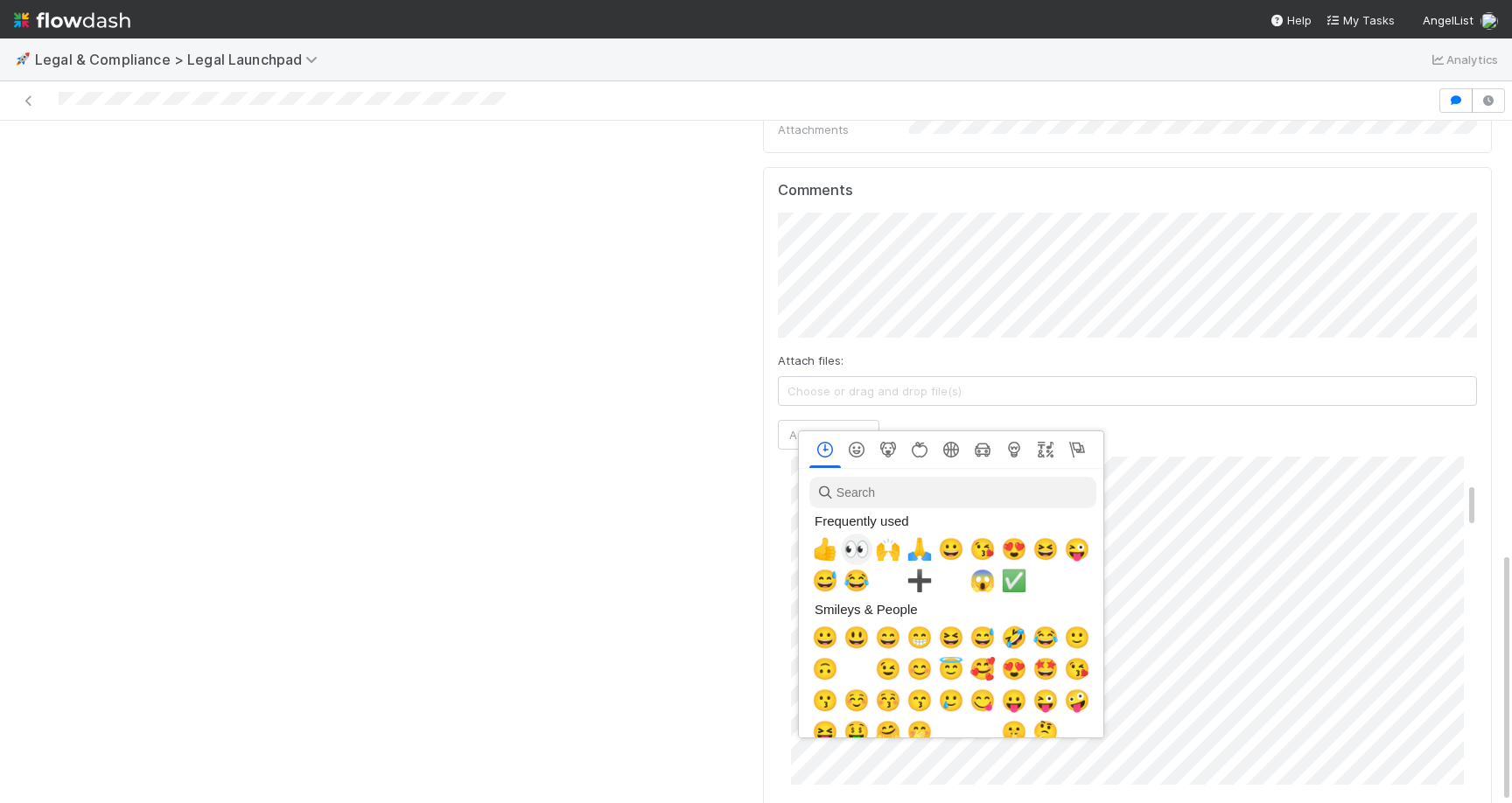 click on "👀" at bounding box center (857, 549) 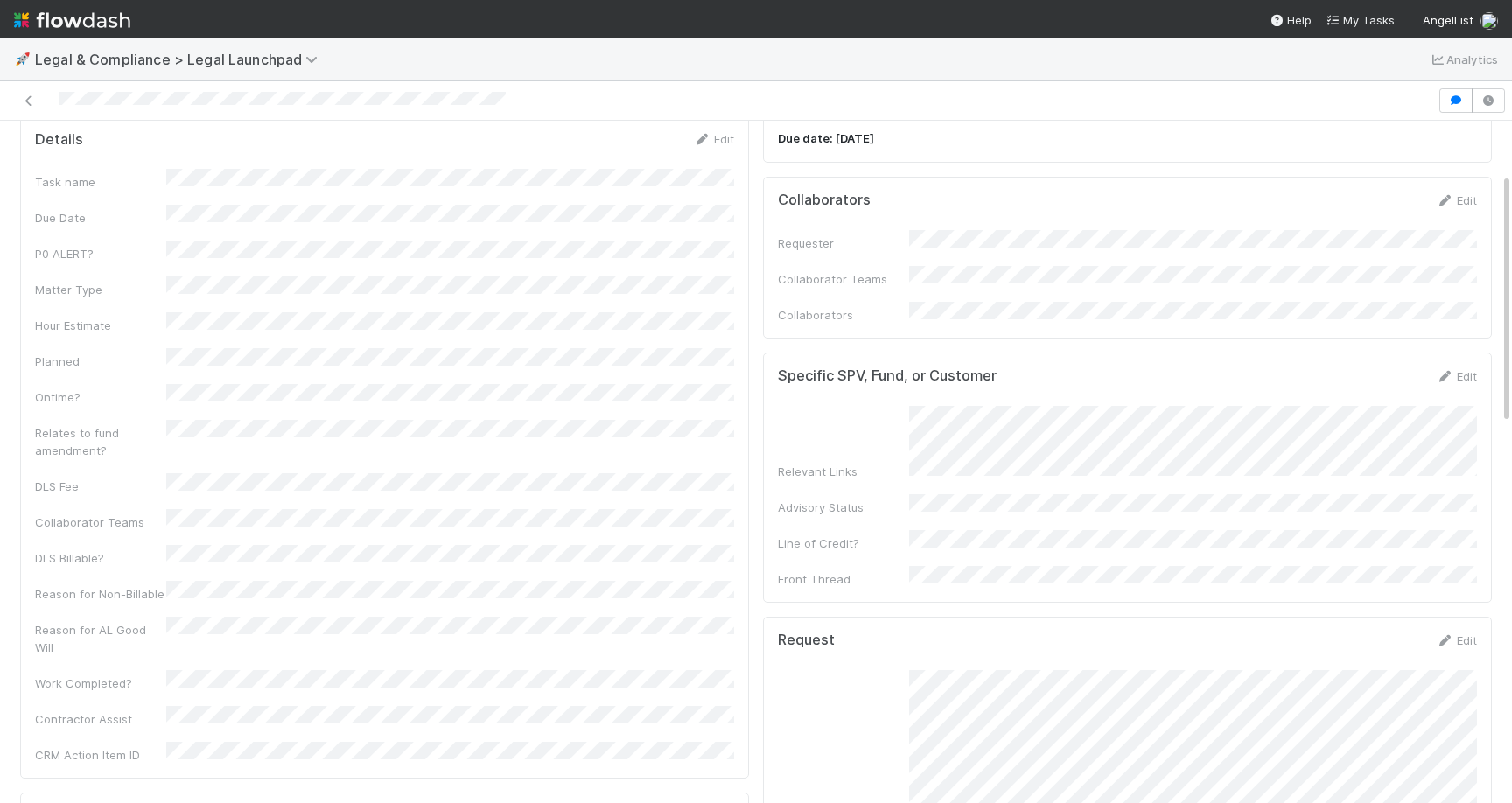 scroll, scrollTop: 0, scrollLeft: 0, axis: both 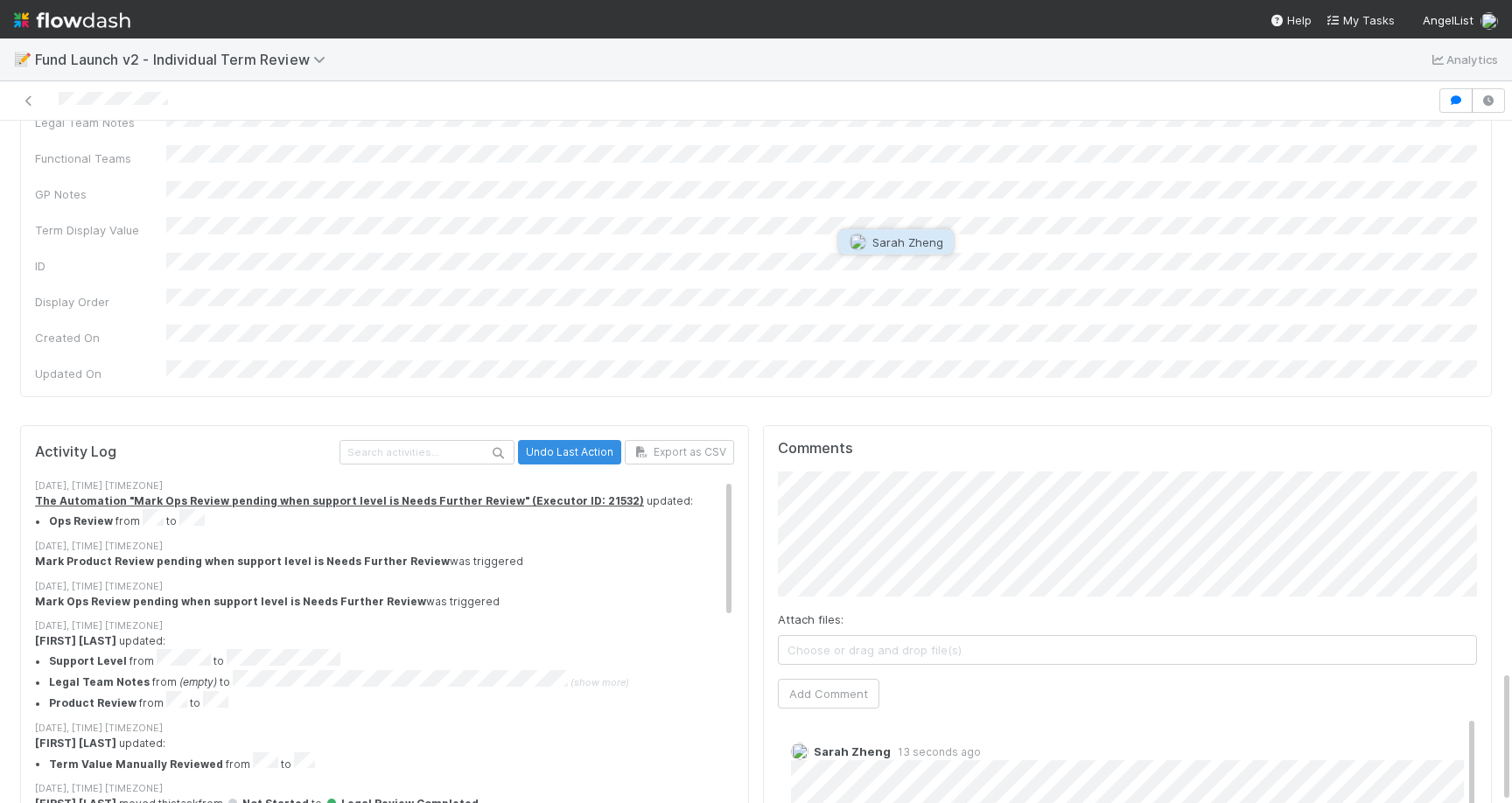 click on "Sarah Zheng" at bounding box center (907, 242) 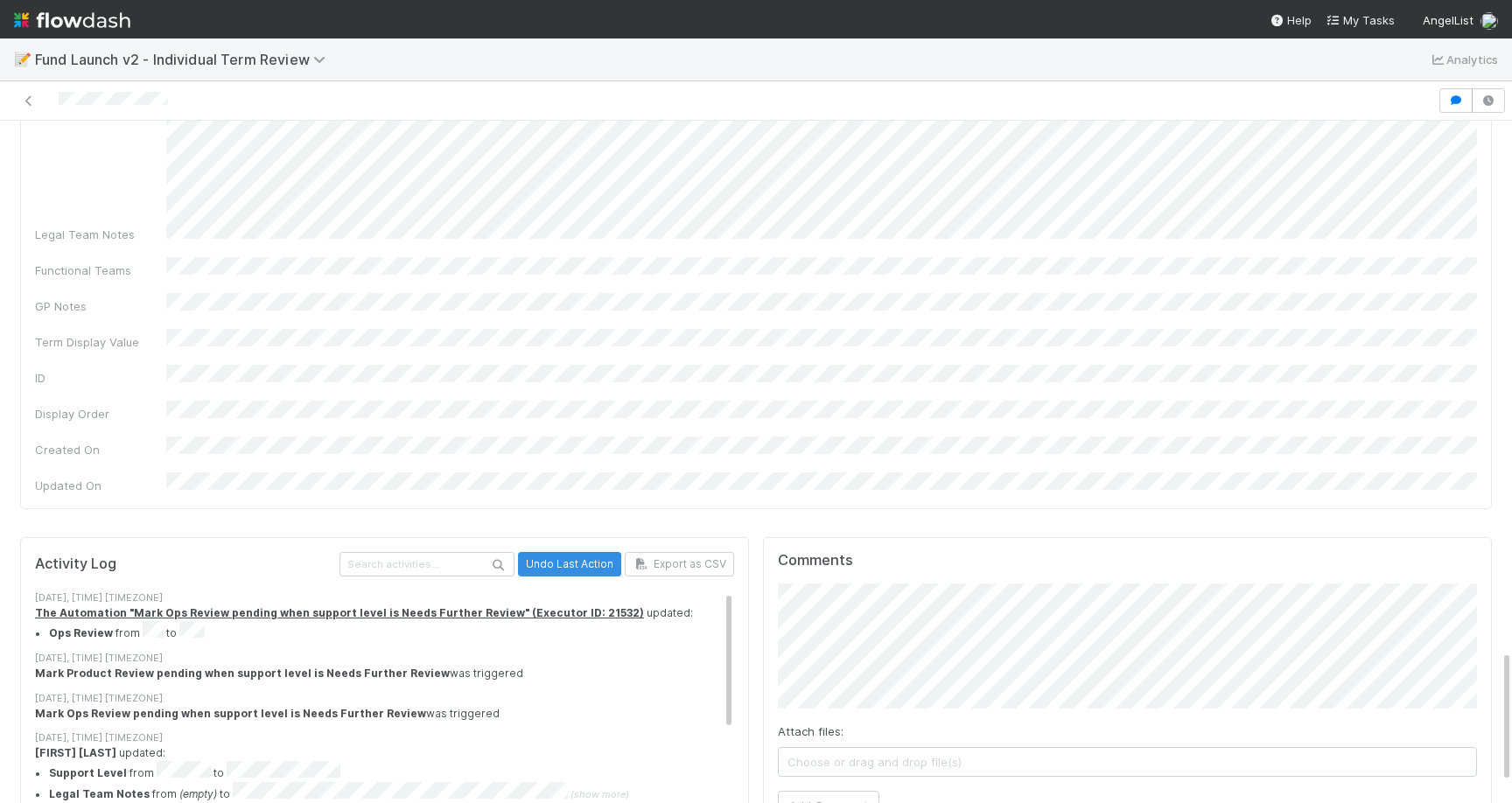 scroll, scrollTop: 2829, scrollLeft: 0, axis: vertical 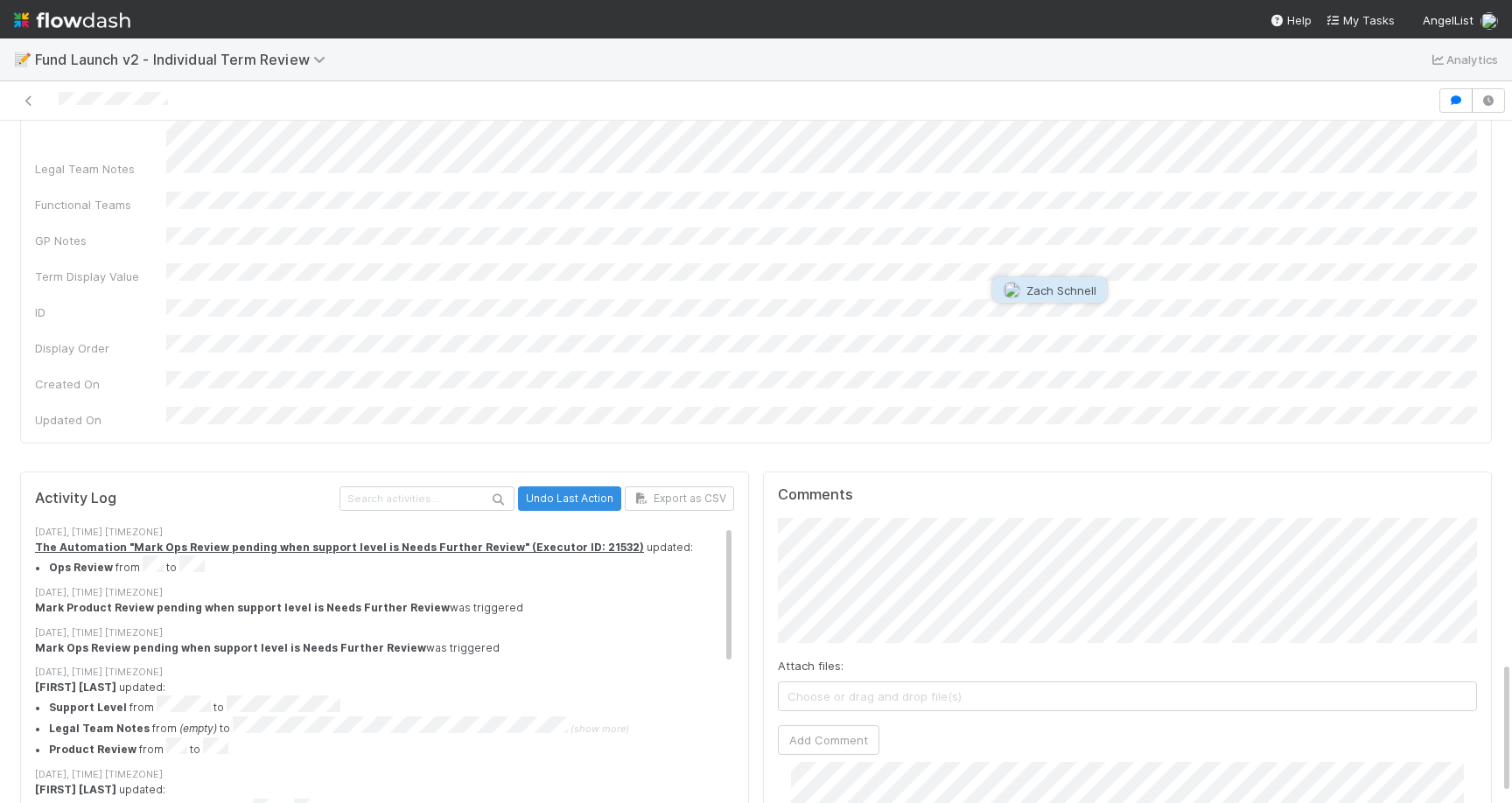 click on "Zach Schnell" at bounding box center (1061, 290) 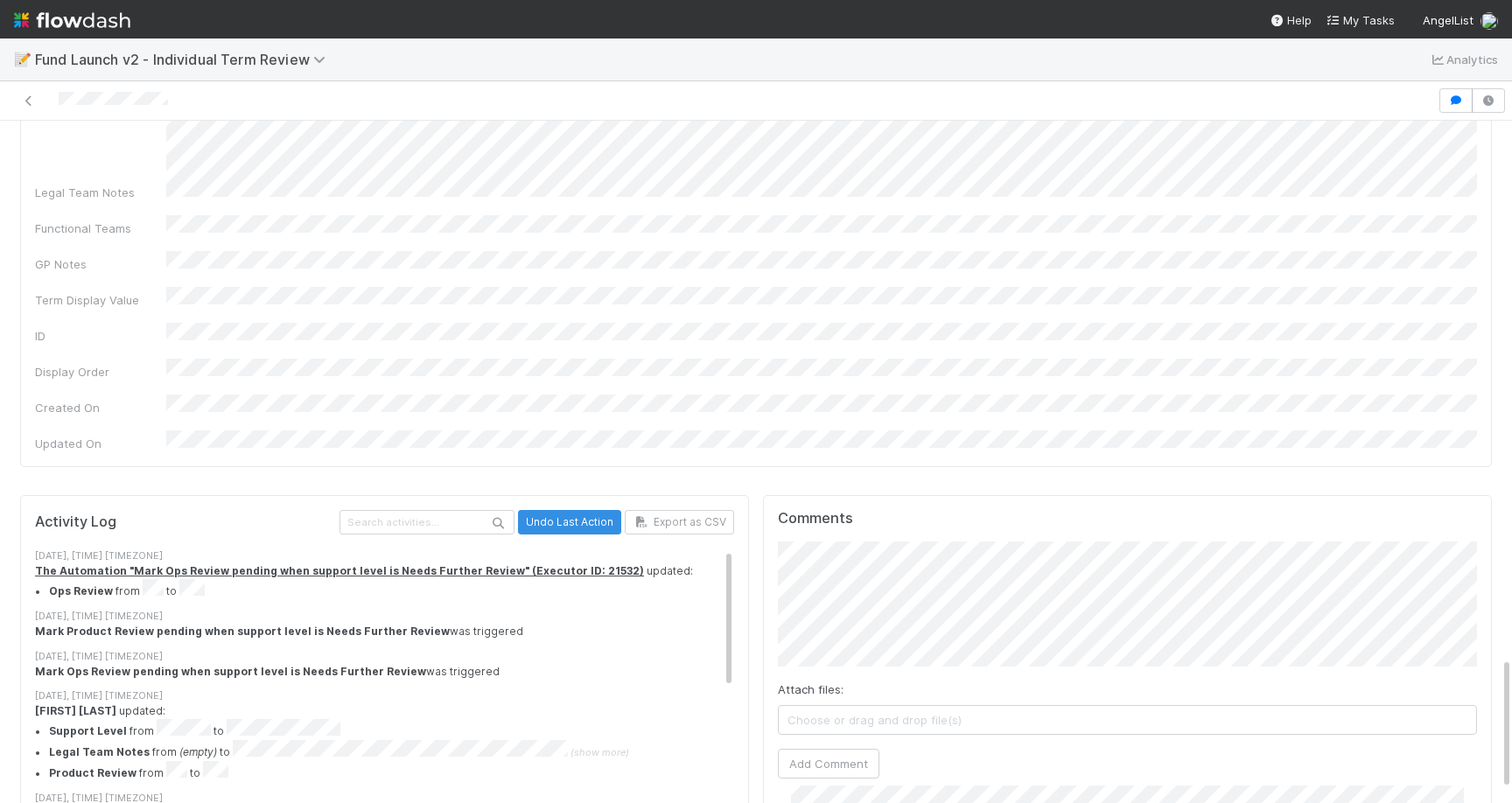 scroll, scrollTop: 2760, scrollLeft: 0, axis: vertical 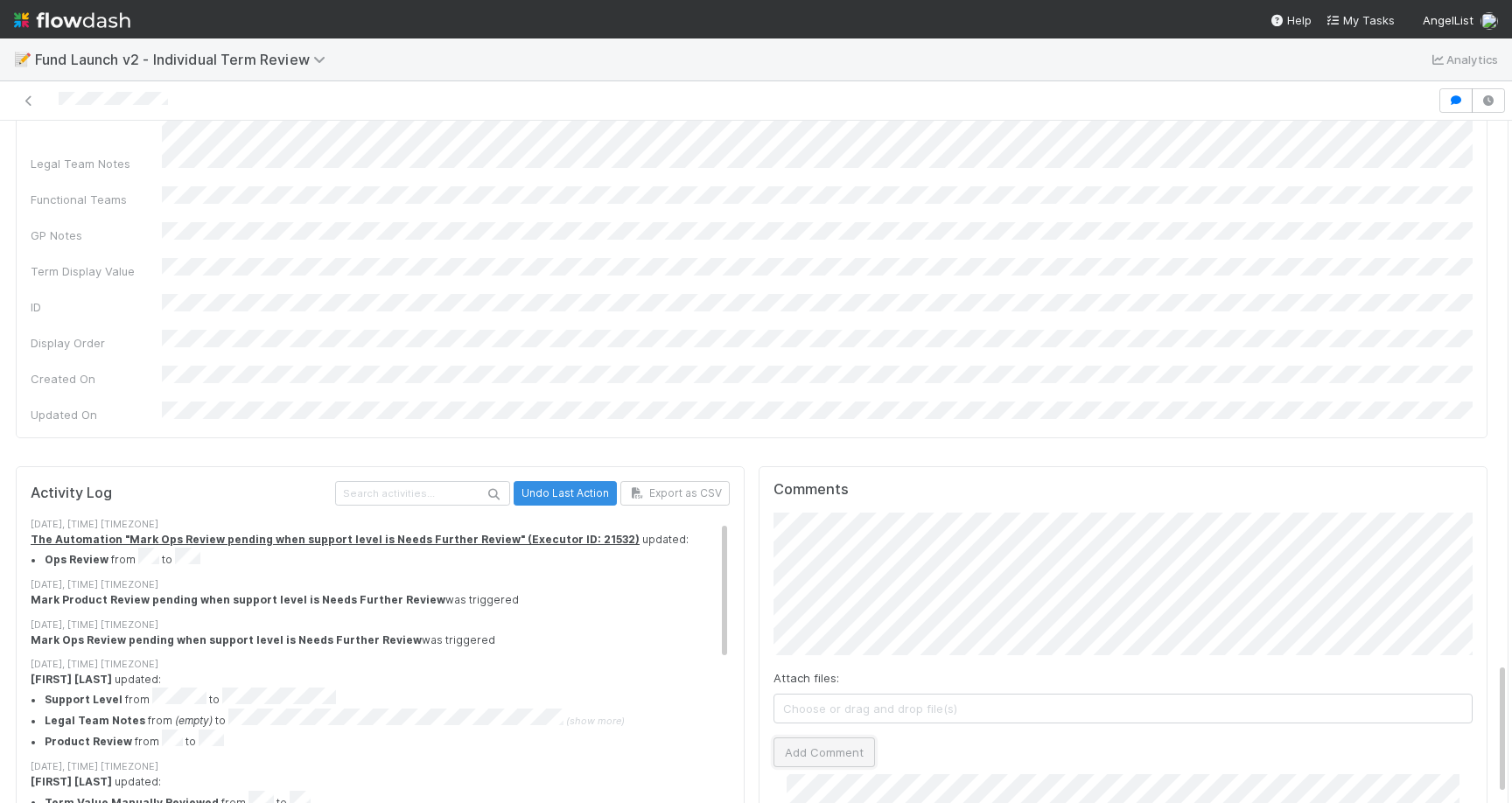 click on "Add Comment" at bounding box center (824, 752) 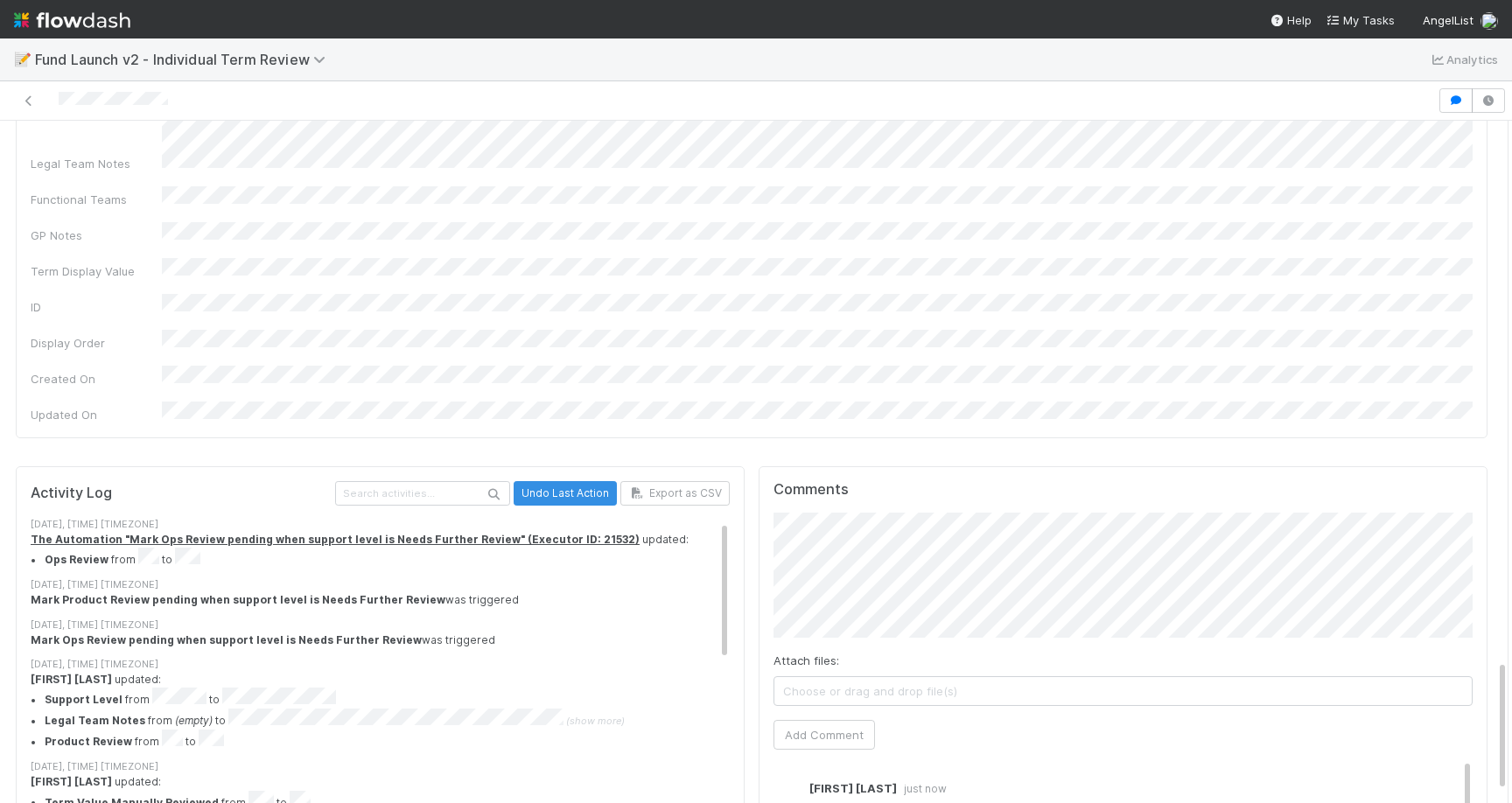 scroll, scrollTop: 0, scrollLeft: 0, axis: both 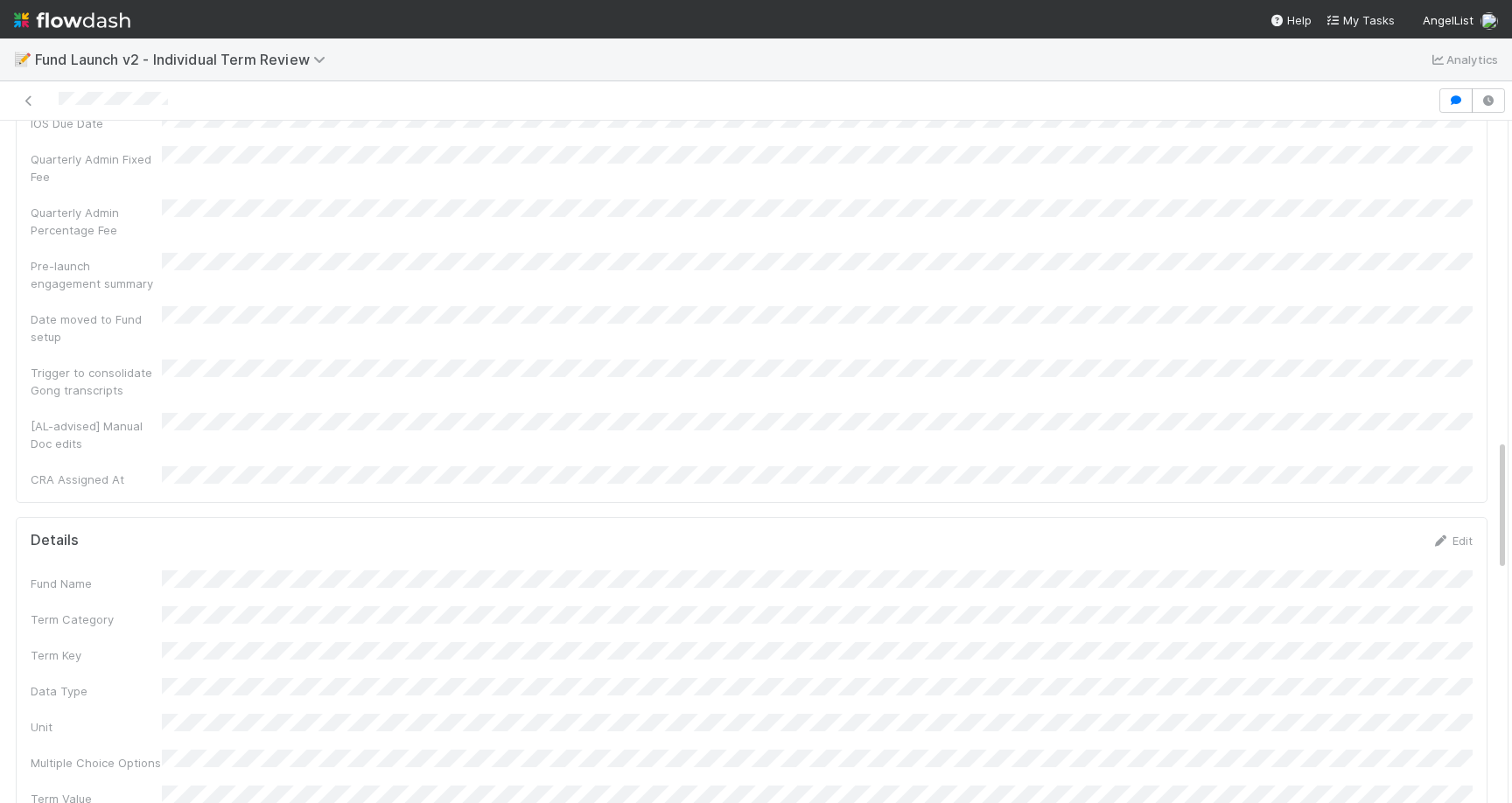 drag, startPoint x: 1457, startPoint y: 359, endPoint x: 1333, endPoint y: 393, distance: 128.57683 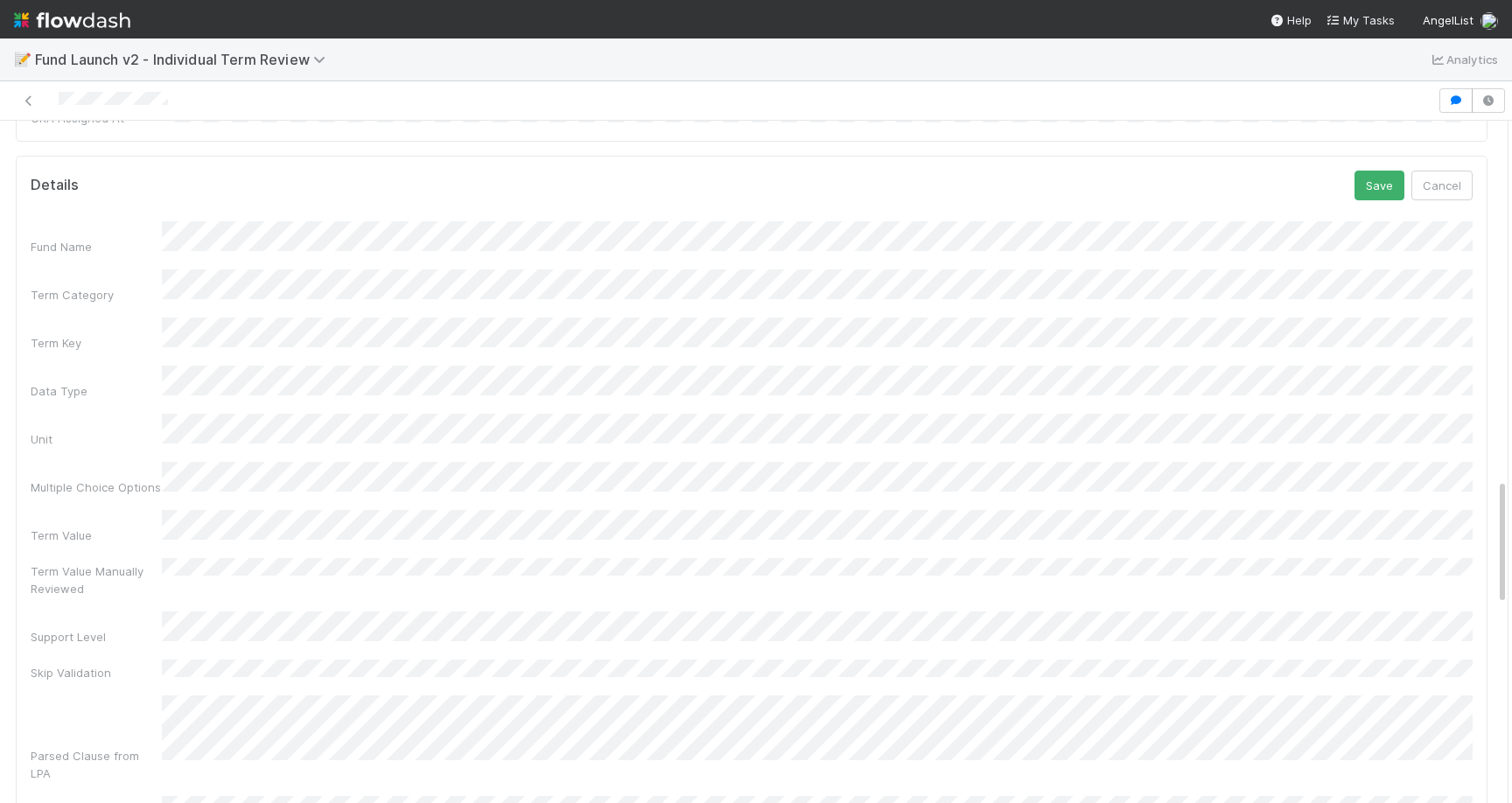 scroll, scrollTop: 2008, scrollLeft: 0, axis: vertical 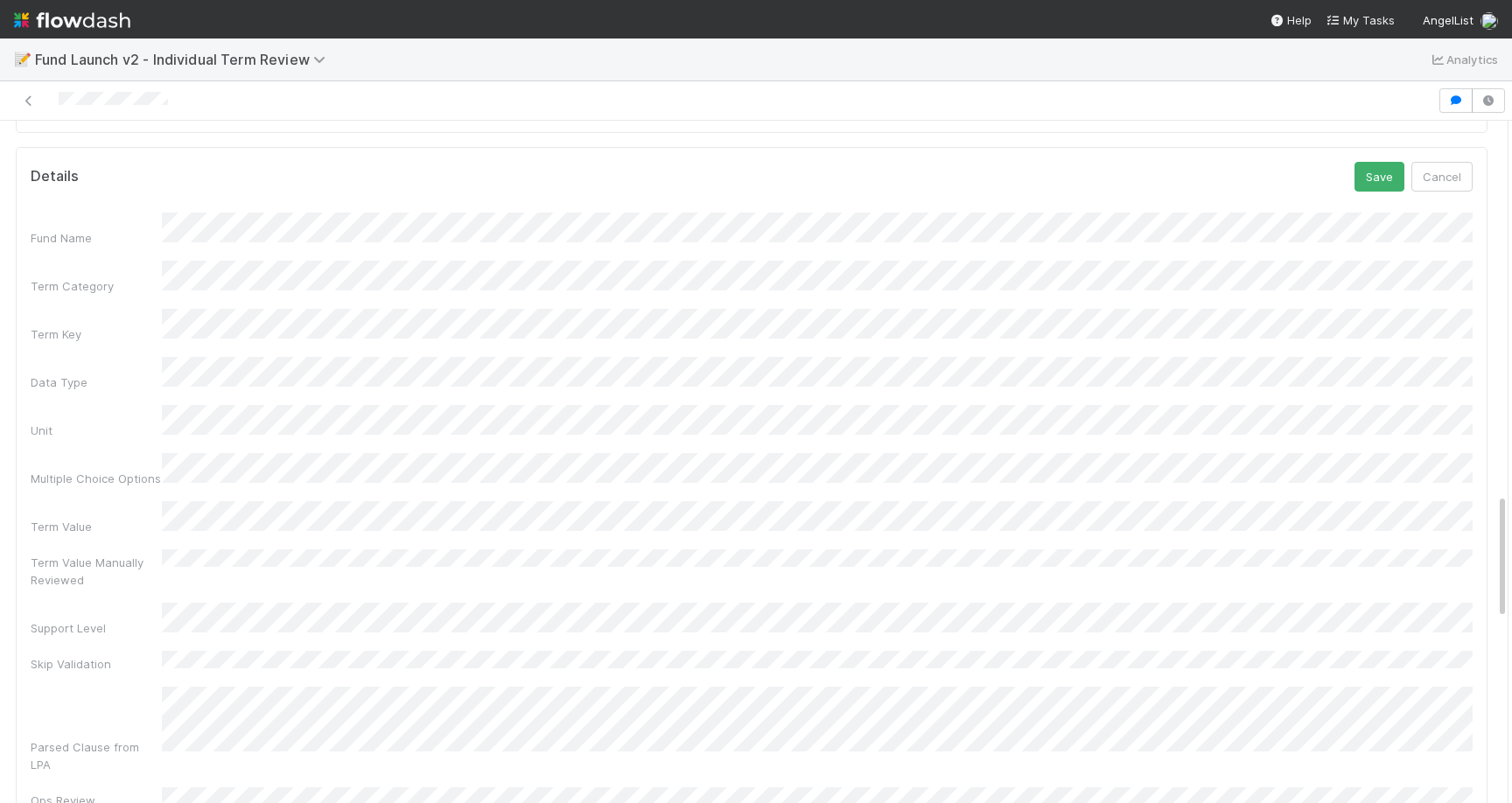 click on "Fund Name  Term Category  Term Key  Data Type  Unit  Multiple Choice Options  Term Value  Term Value Manually Reviewed  Support Level  Skip Validation  Parsed Clause from LPA  Ops Review  Product Review  Tax Review  Finance Review  Legal Team Notes  Functional Teams  GP Notes  Term Display Value  ID  Display Order  Created On Updated On" at bounding box center (752, 791) 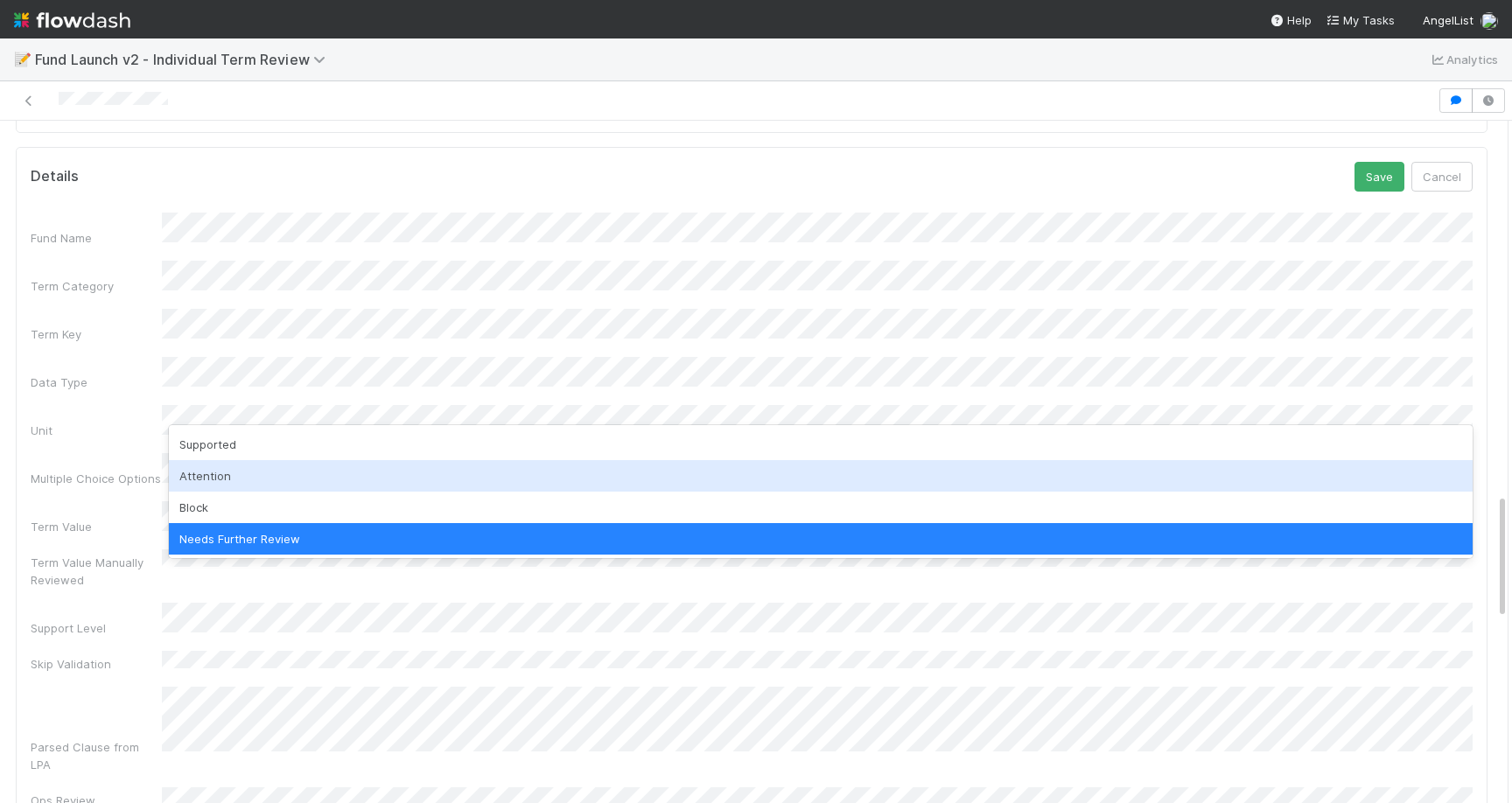 click on "Attention" at bounding box center (821, 476) 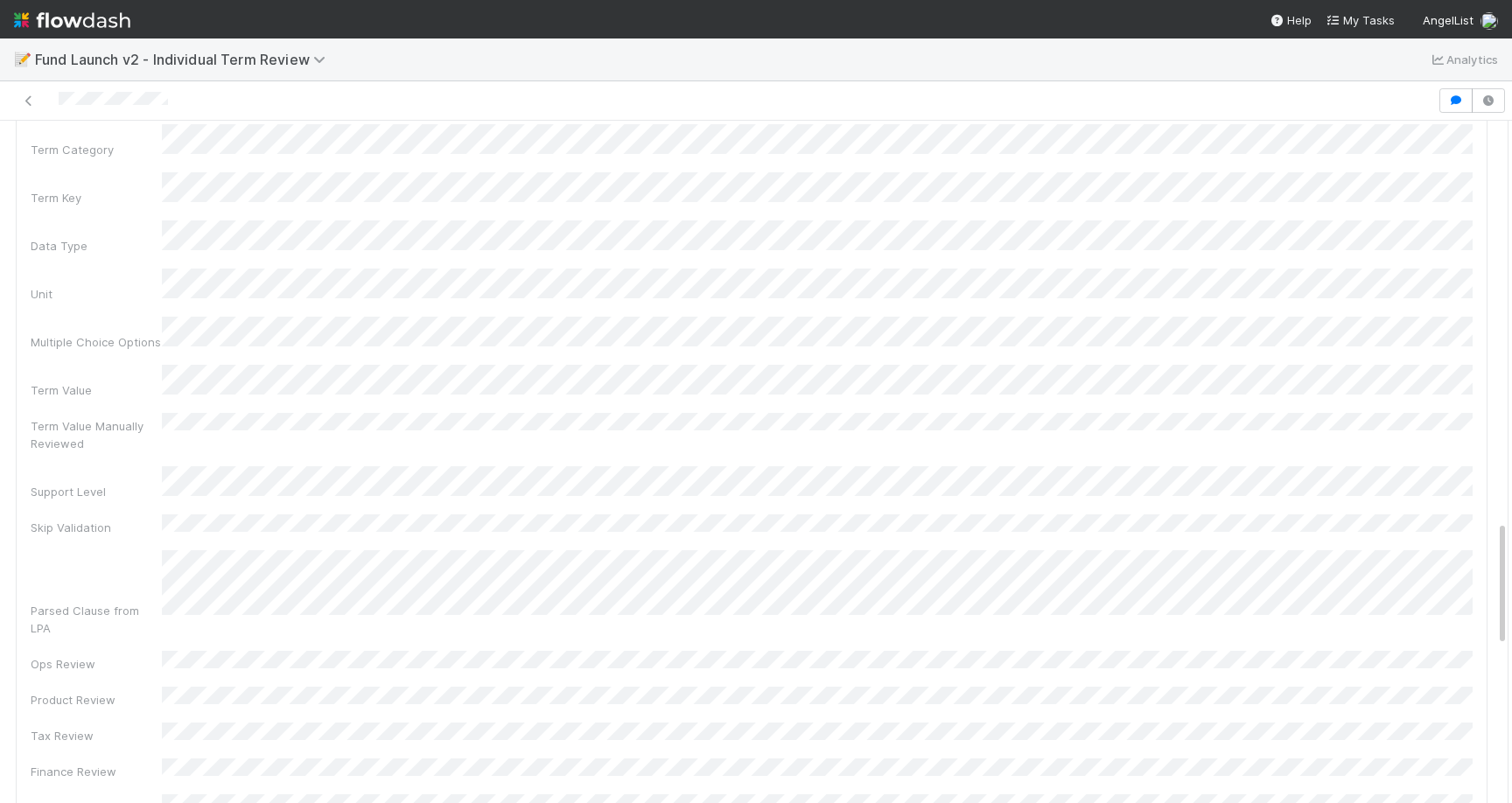 scroll, scrollTop: 2153, scrollLeft: 0, axis: vertical 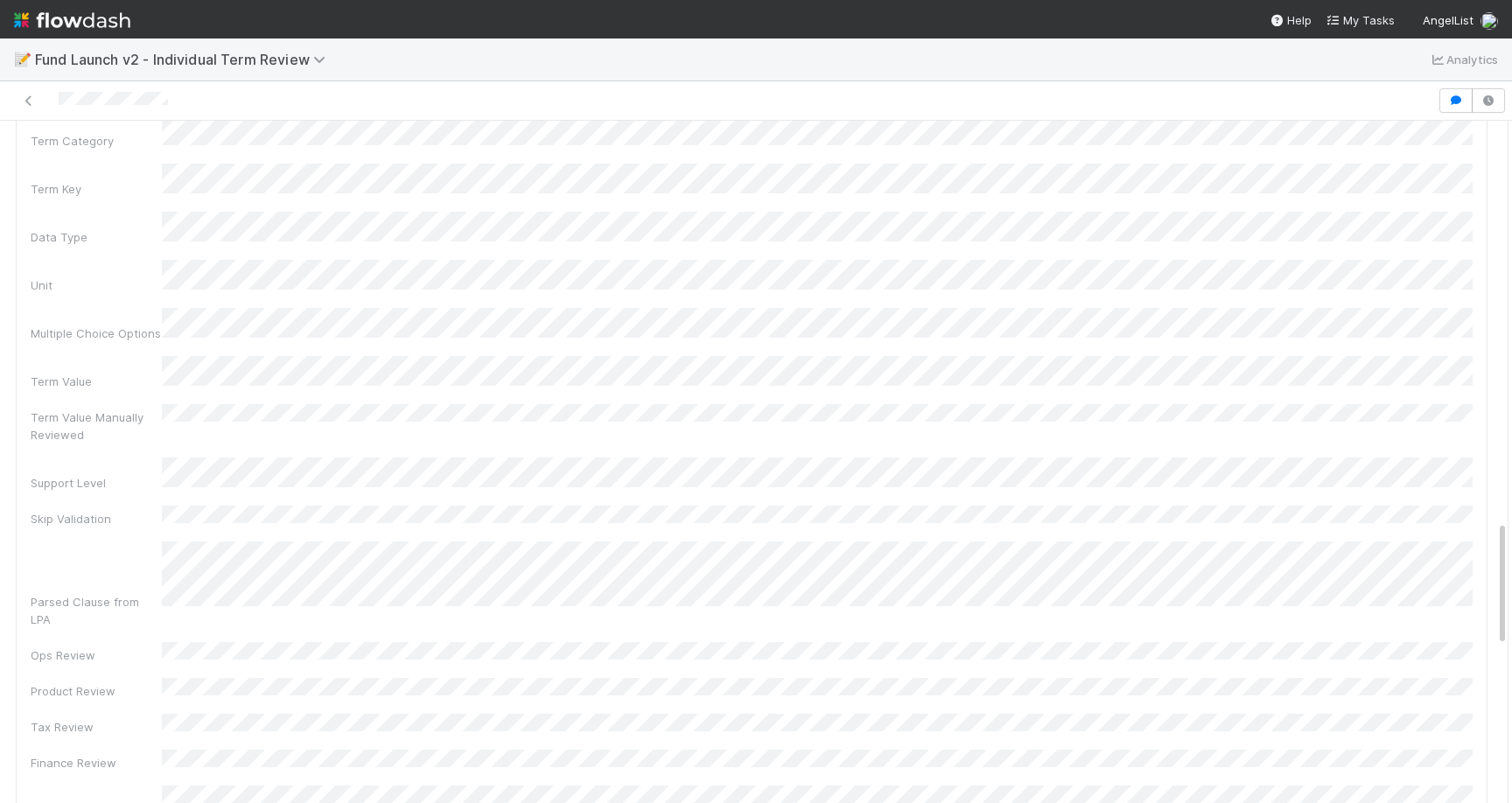 click on "Fund Name  Term Category  Term Key  Data Type  Unit  Multiple Choice Options  Term Value  Term Value Manually Reviewed  Support Level  Skip Validation  Parsed Clause from LPA  Ops Review  Product Review  Tax Review  Finance Review  Legal Team Notes  Functional Teams  GP Notes  Term Display Value  ID  Display Order  Created On Updated On" at bounding box center (752, 646) 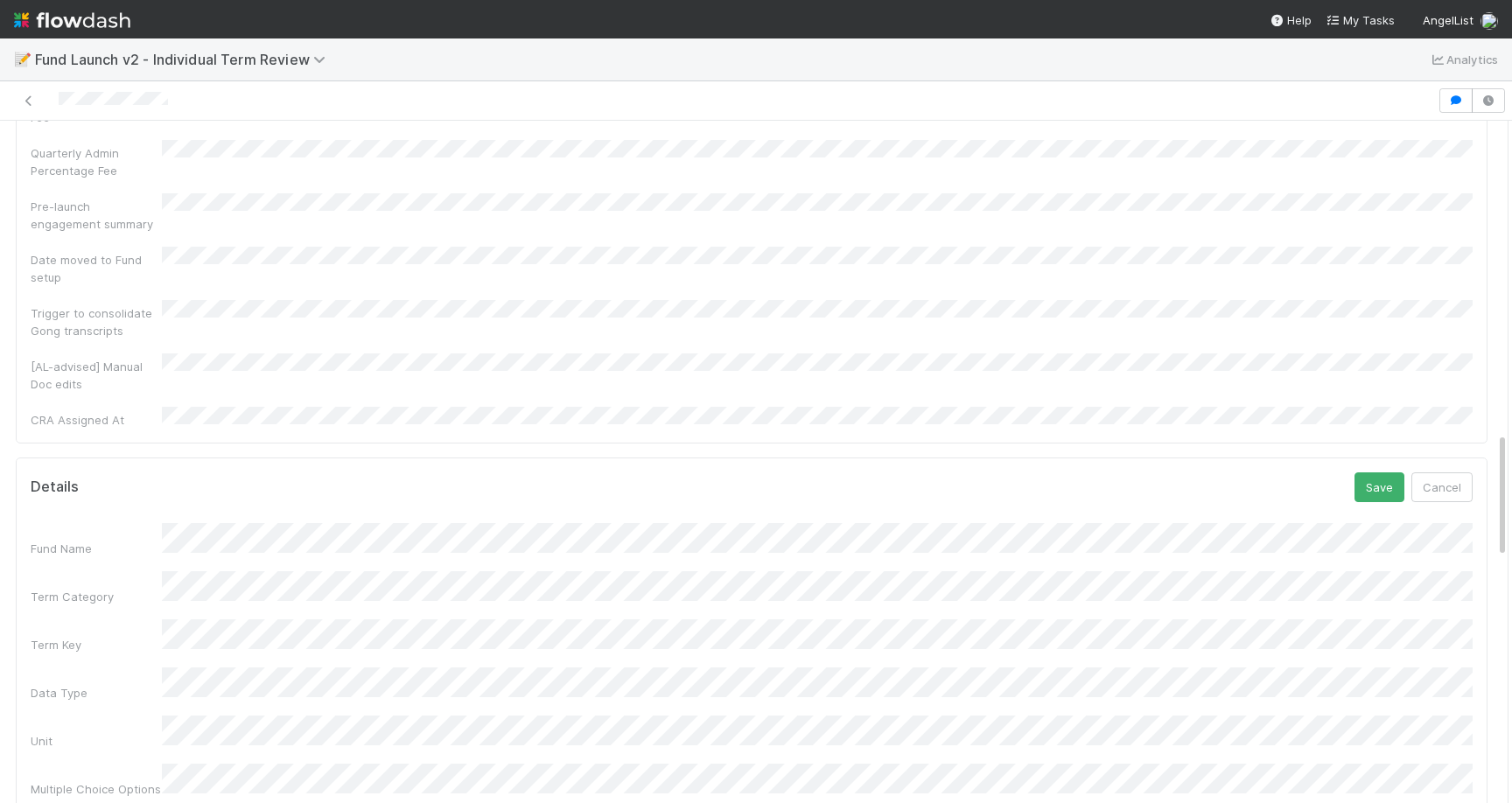 scroll, scrollTop: 1677, scrollLeft: 0, axis: vertical 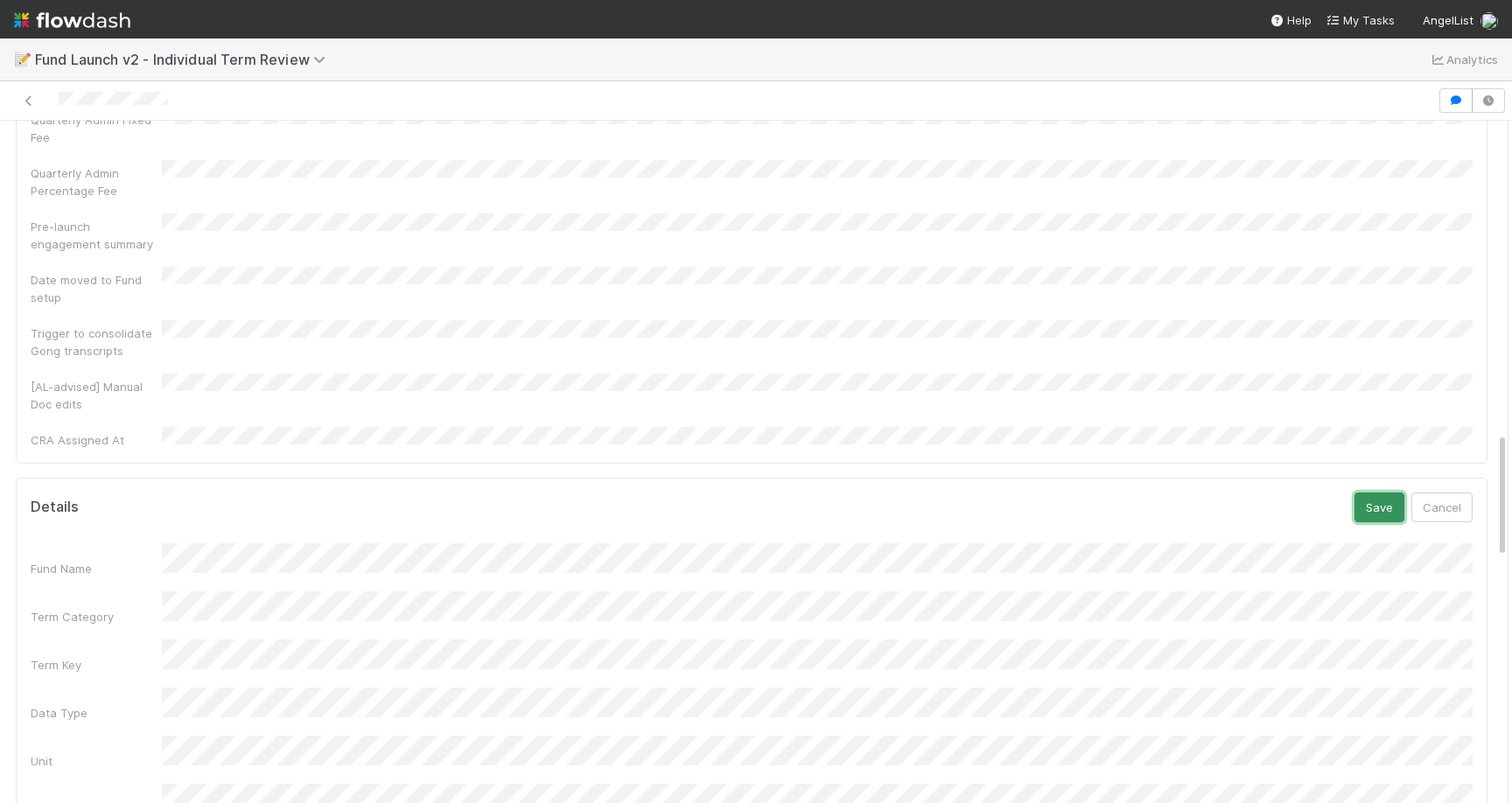click on "Save" at bounding box center (1379, 507) 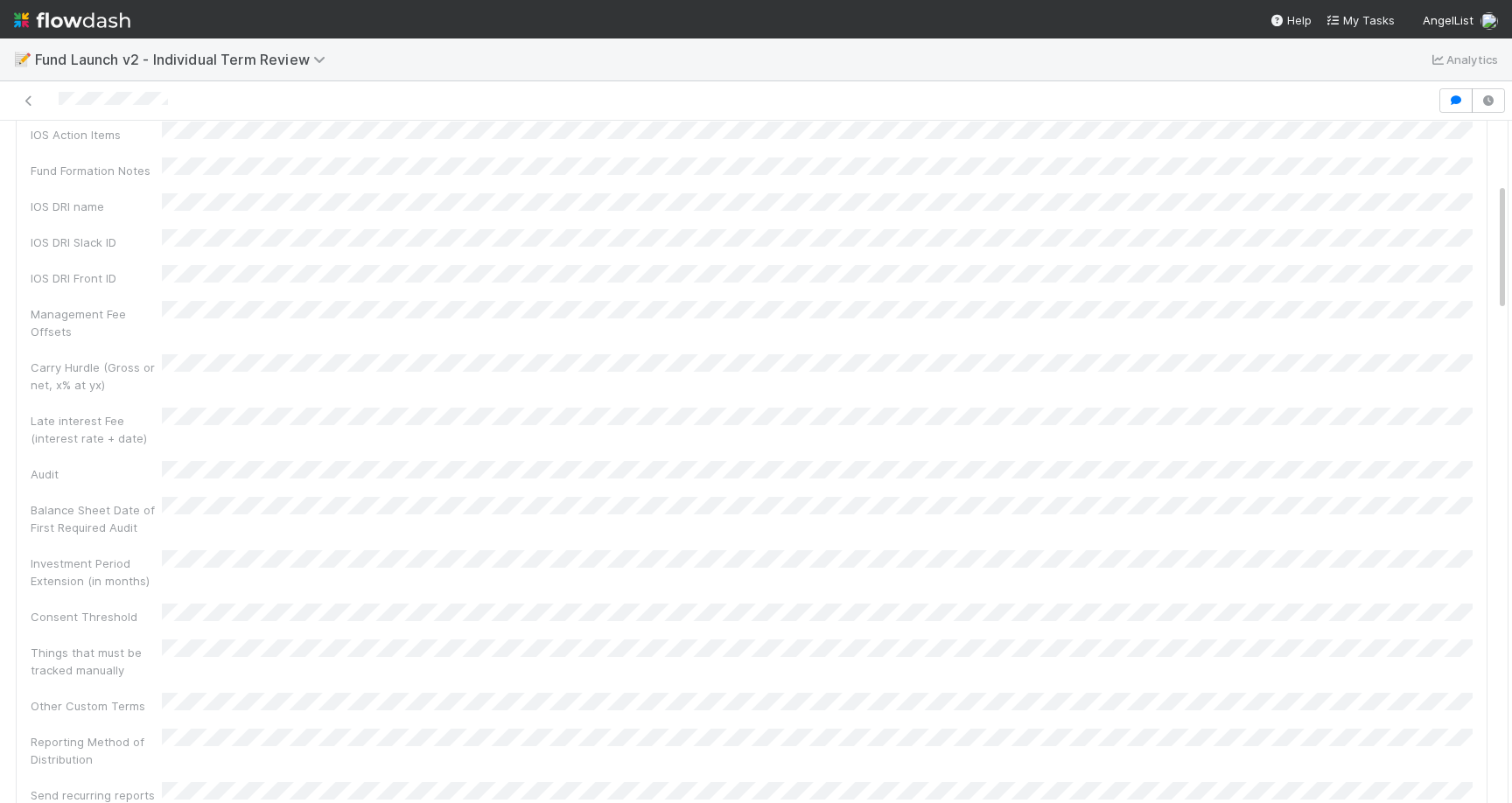 scroll, scrollTop: 0, scrollLeft: 0, axis: both 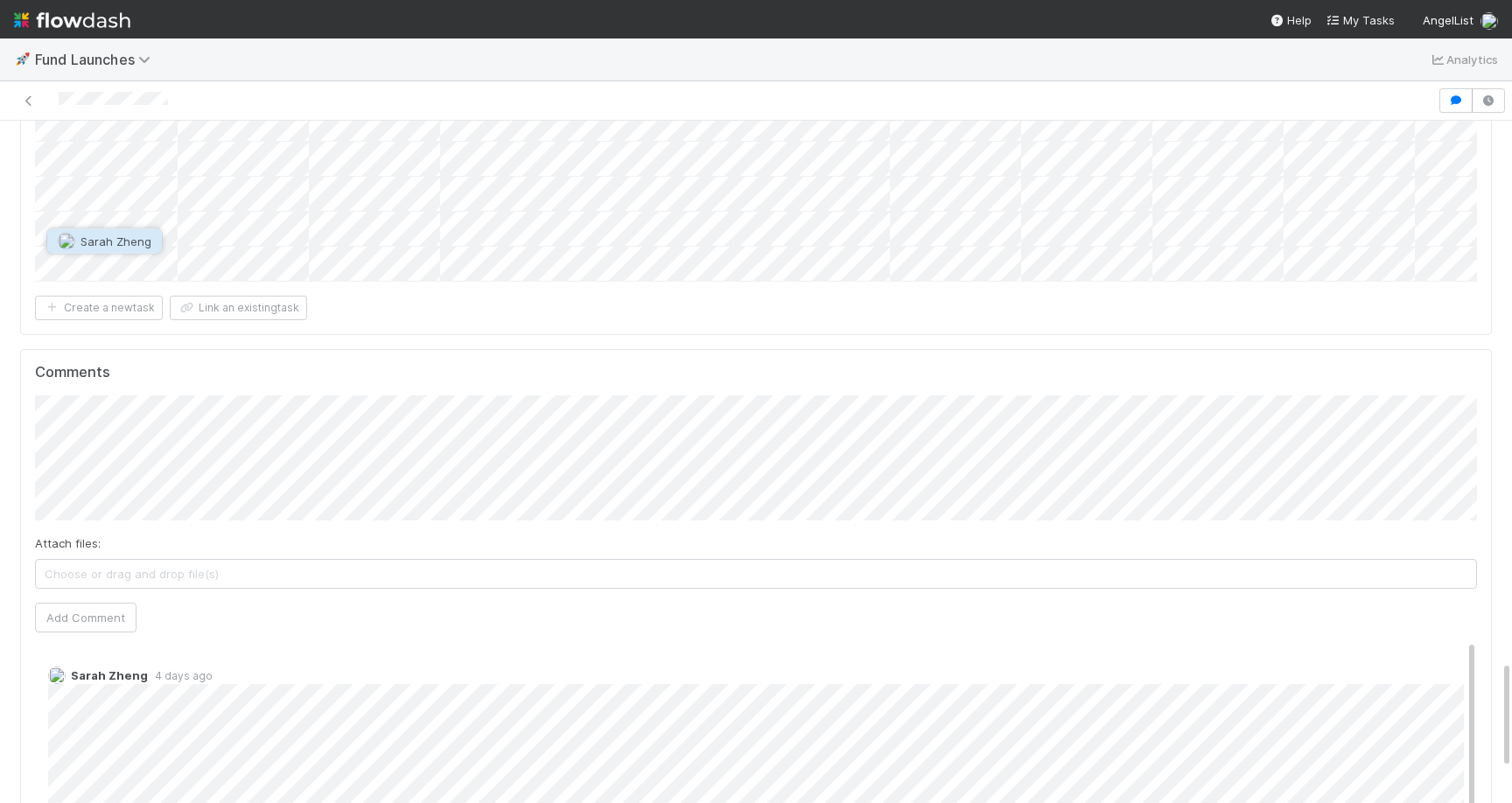 click on "Sarah Zheng" at bounding box center (116, 241) 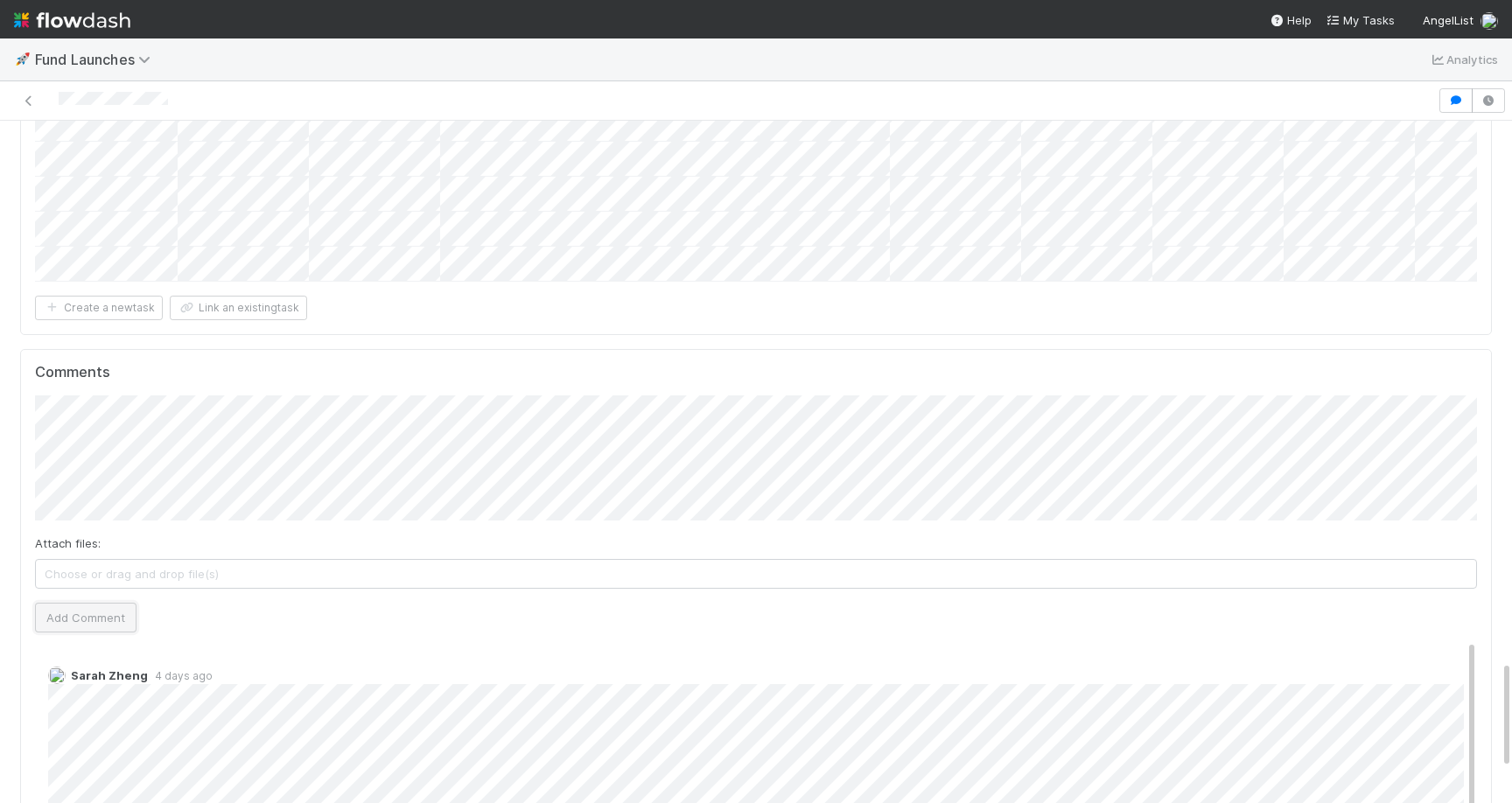 click on "Add Comment" at bounding box center [86, 618] 